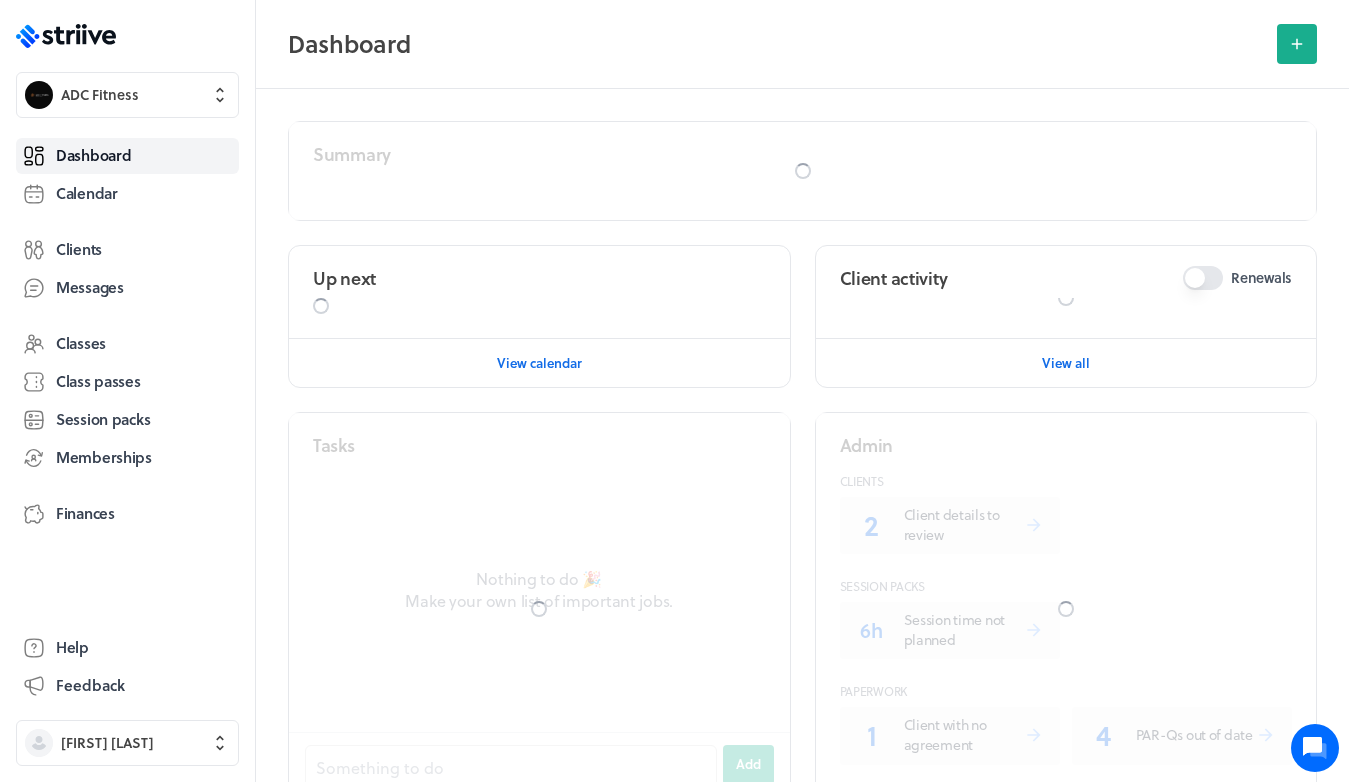 scroll, scrollTop: 0, scrollLeft: 0, axis: both 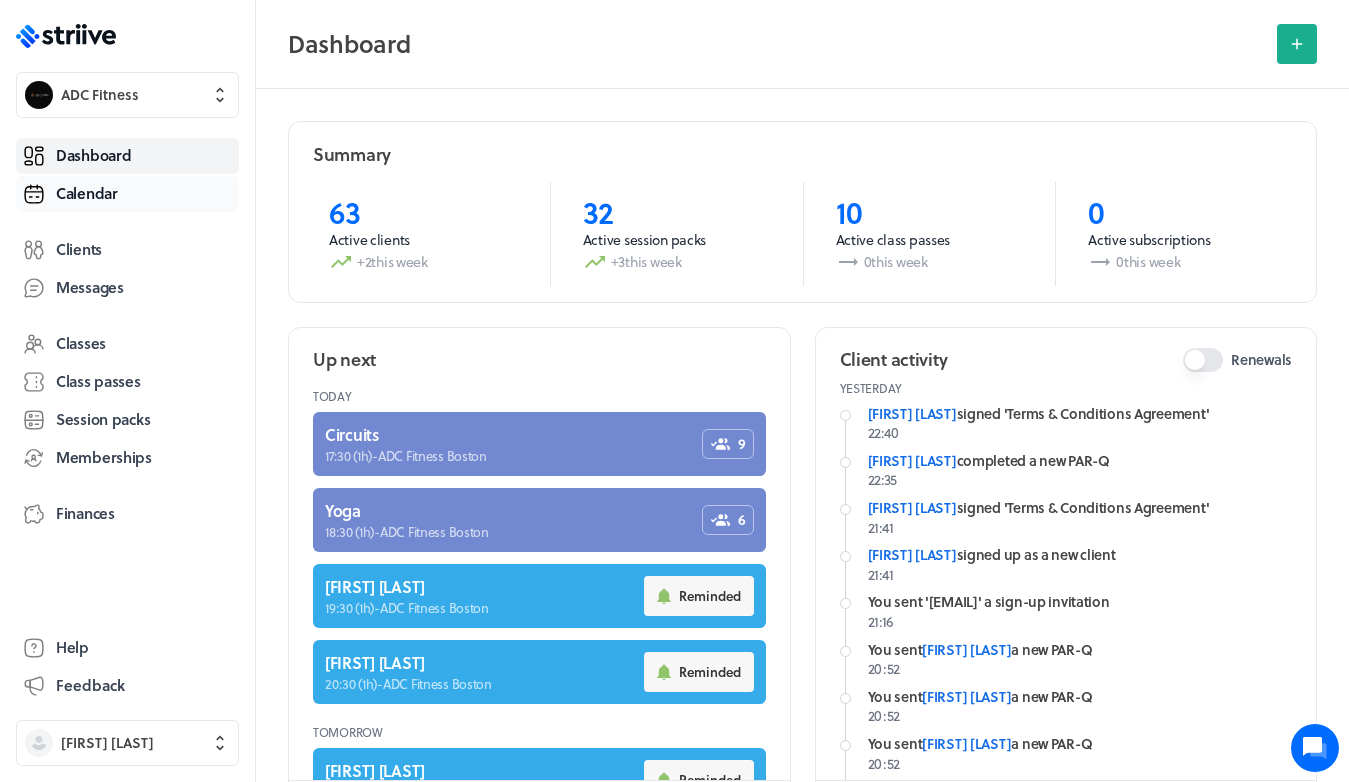 click on "Calendar" at bounding box center (87, 193) 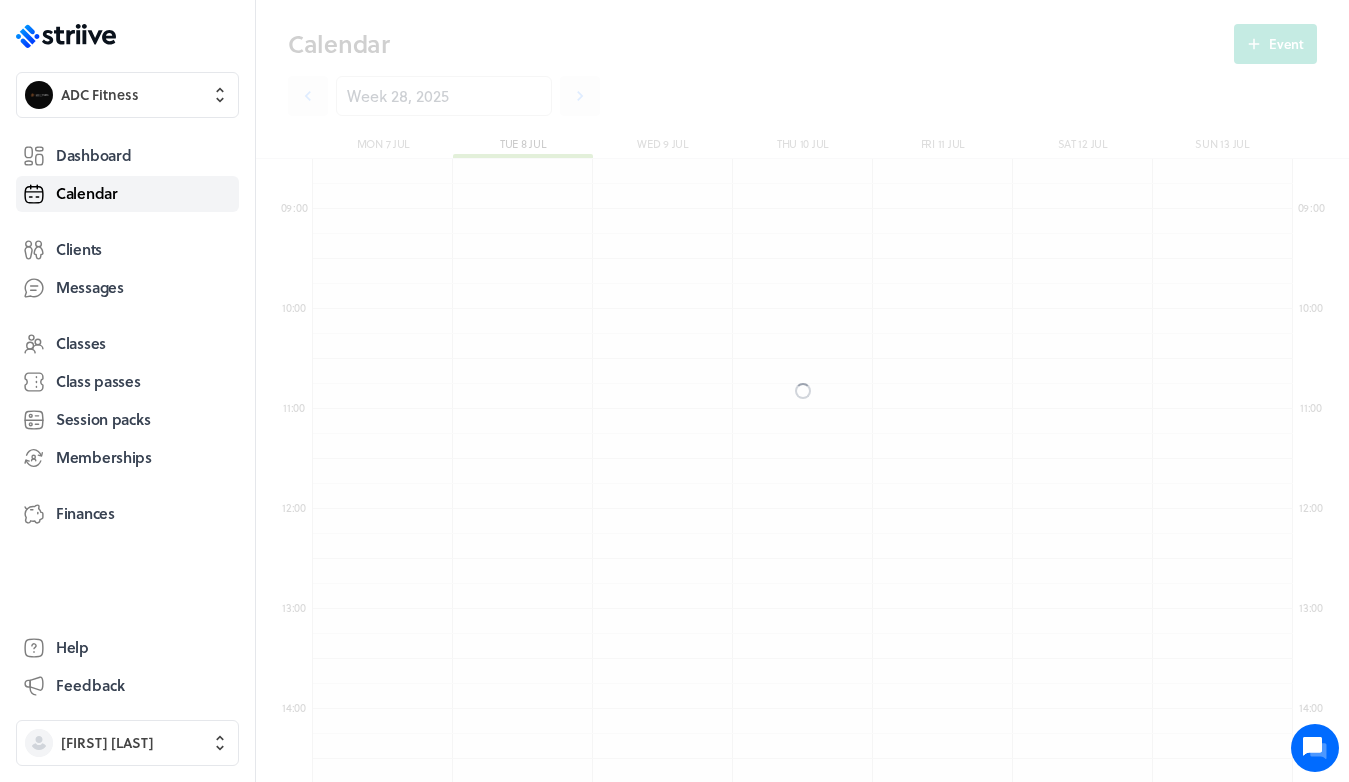 scroll, scrollTop: 10, scrollLeft: 11, axis: both 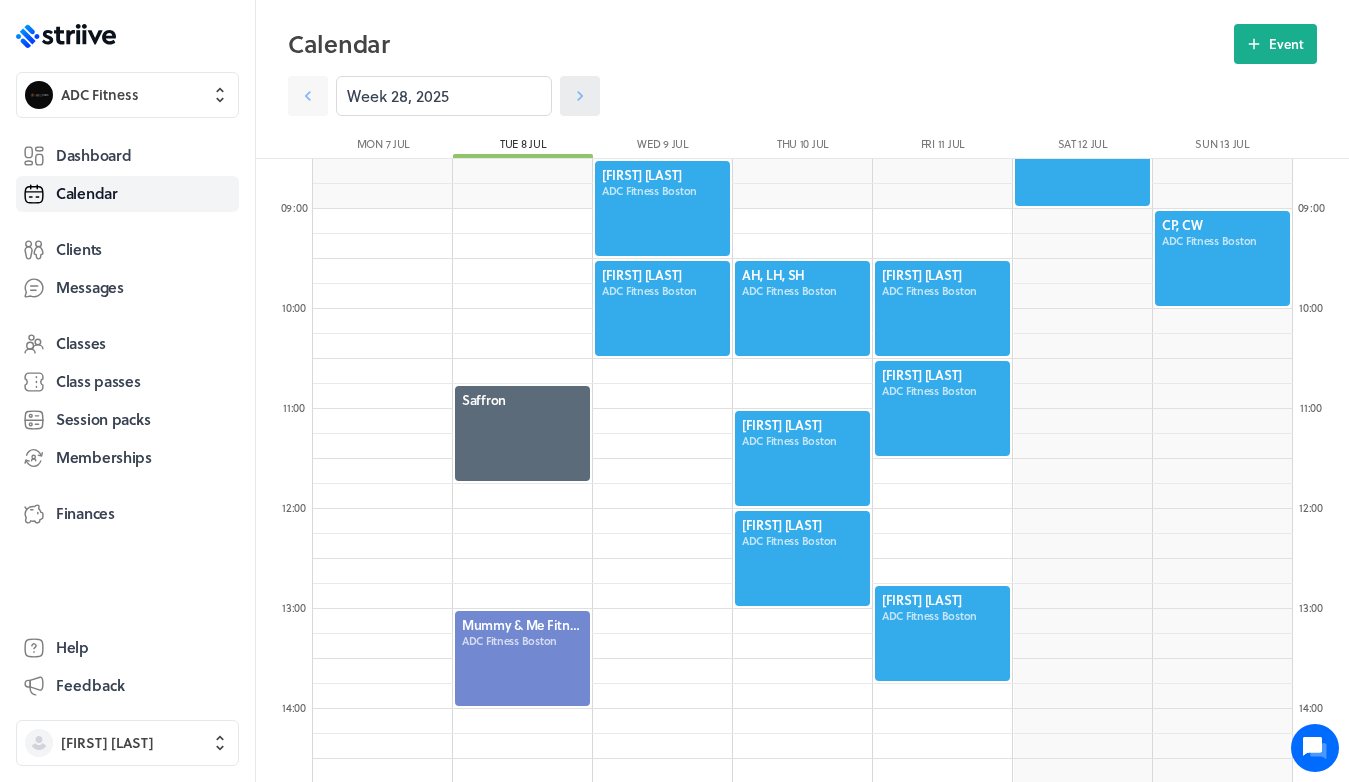 click at bounding box center (580, 96) 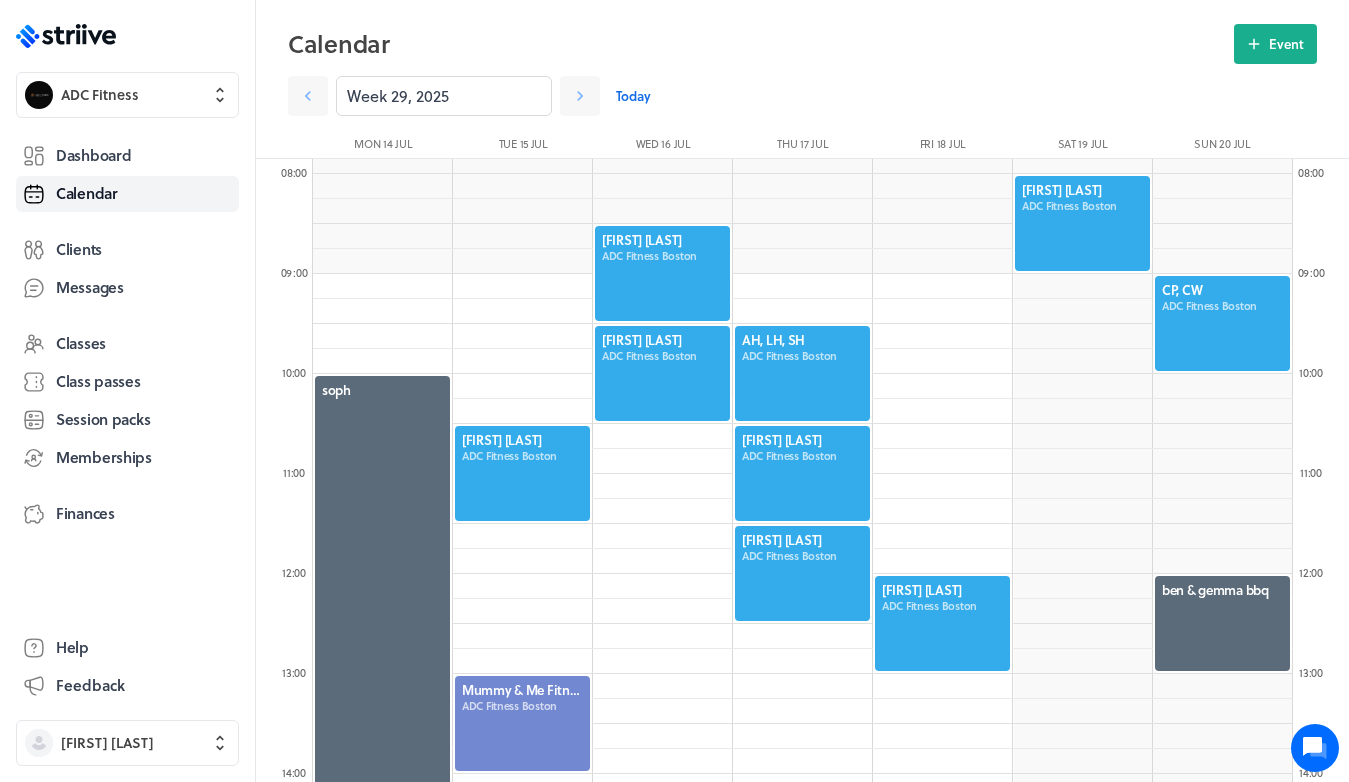 scroll, scrollTop: 791, scrollLeft: 0, axis: vertical 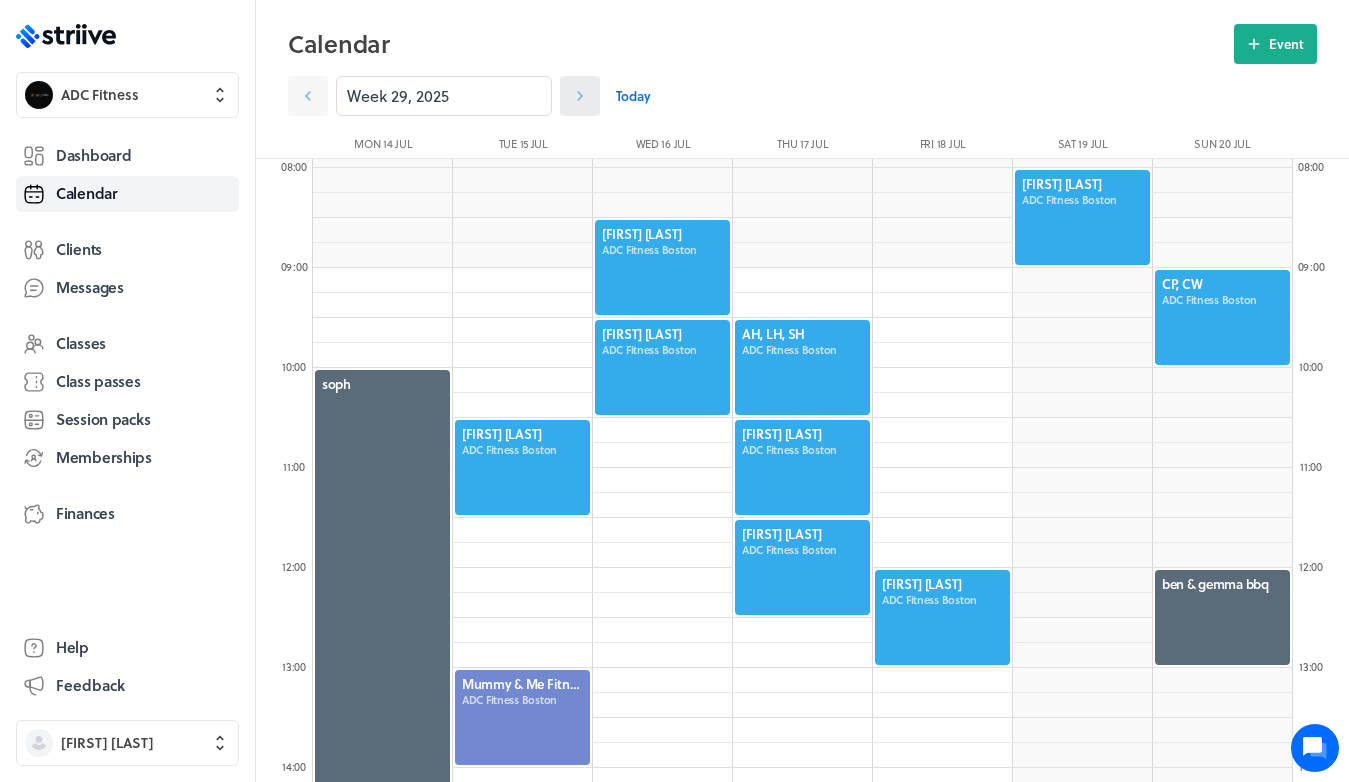 click at bounding box center (308, 96) 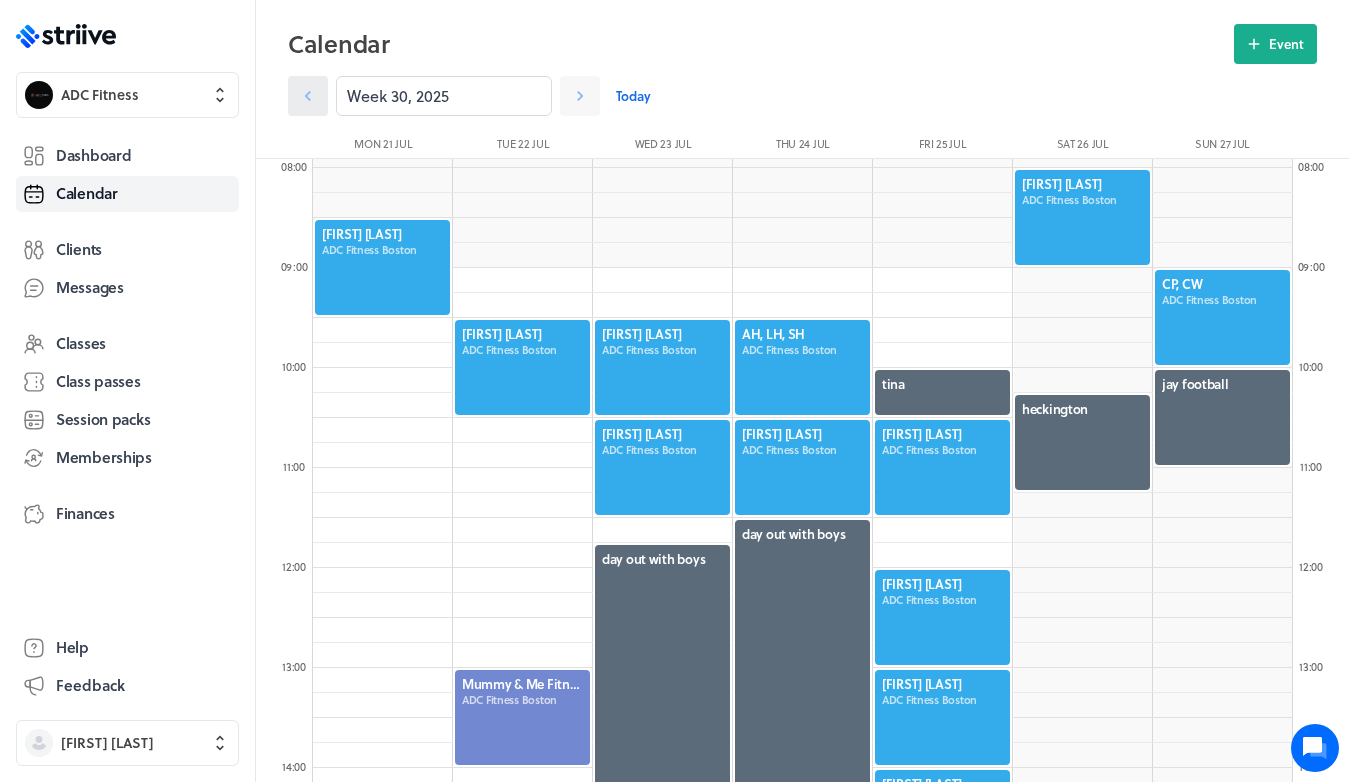 click at bounding box center (308, 96) 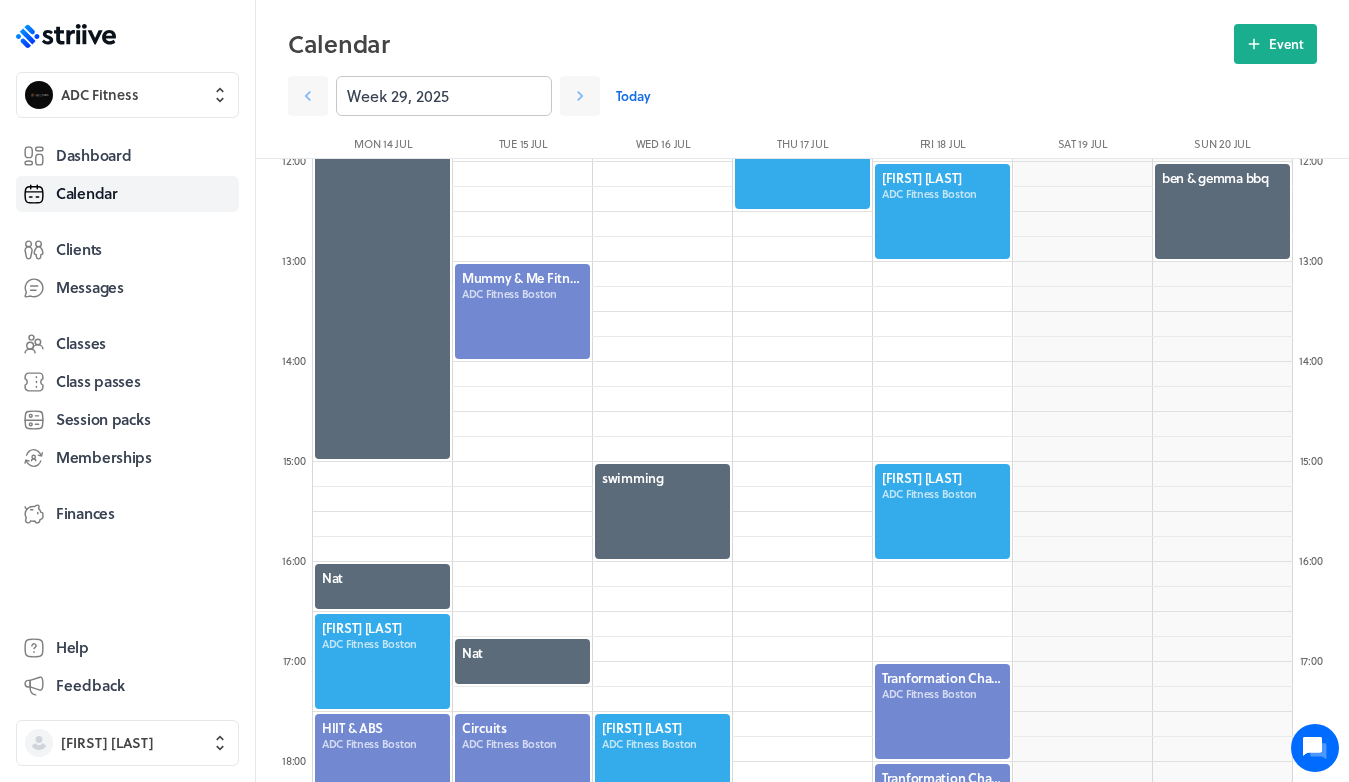 scroll, scrollTop: 1169, scrollLeft: 0, axis: vertical 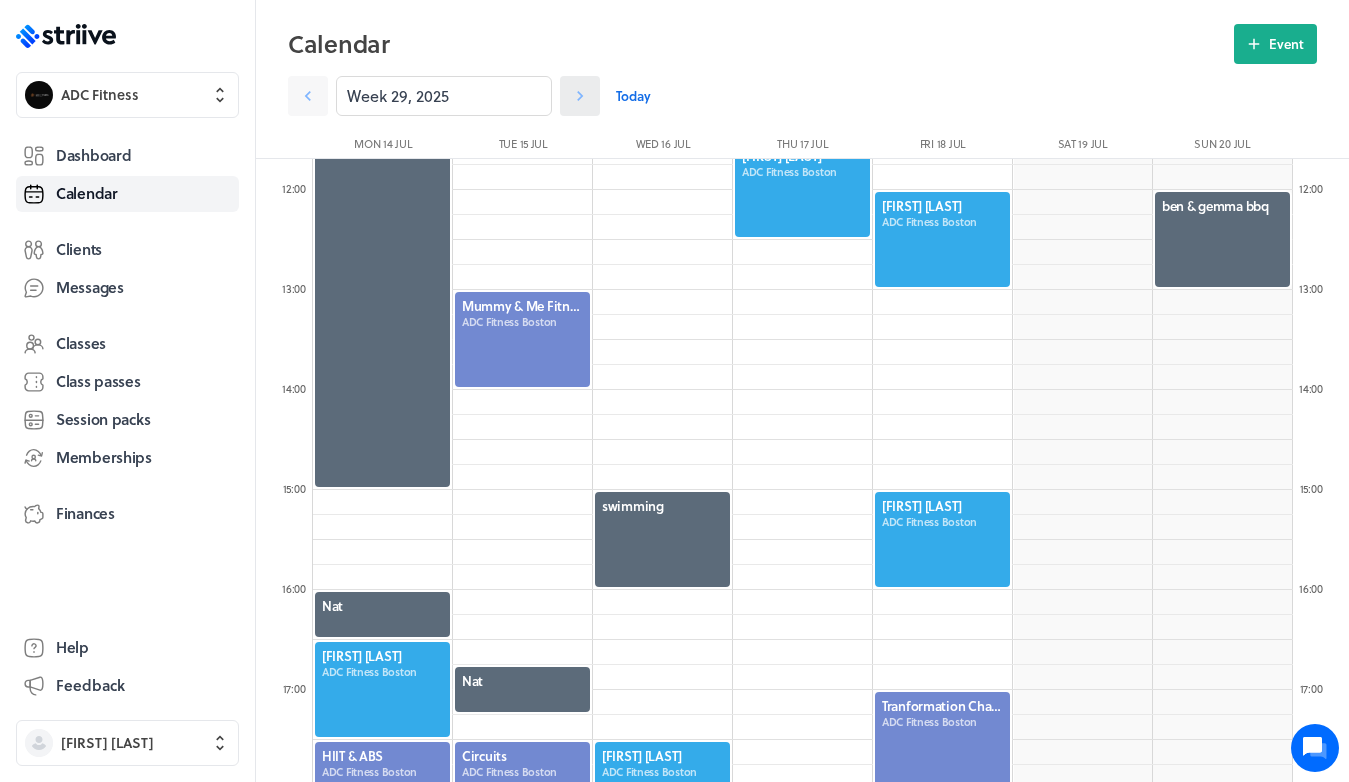 click at bounding box center (308, 96) 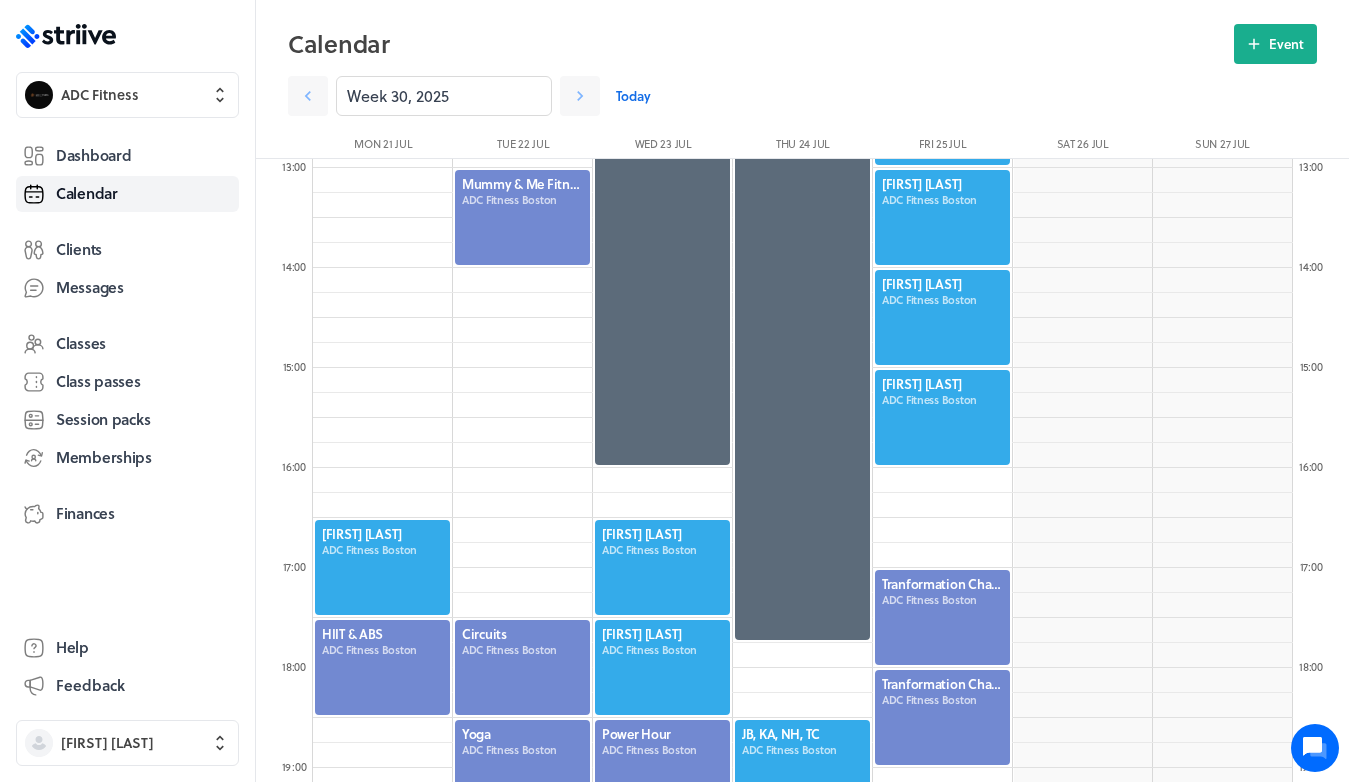 scroll, scrollTop: 1293, scrollLeft: 0, axis: vertical 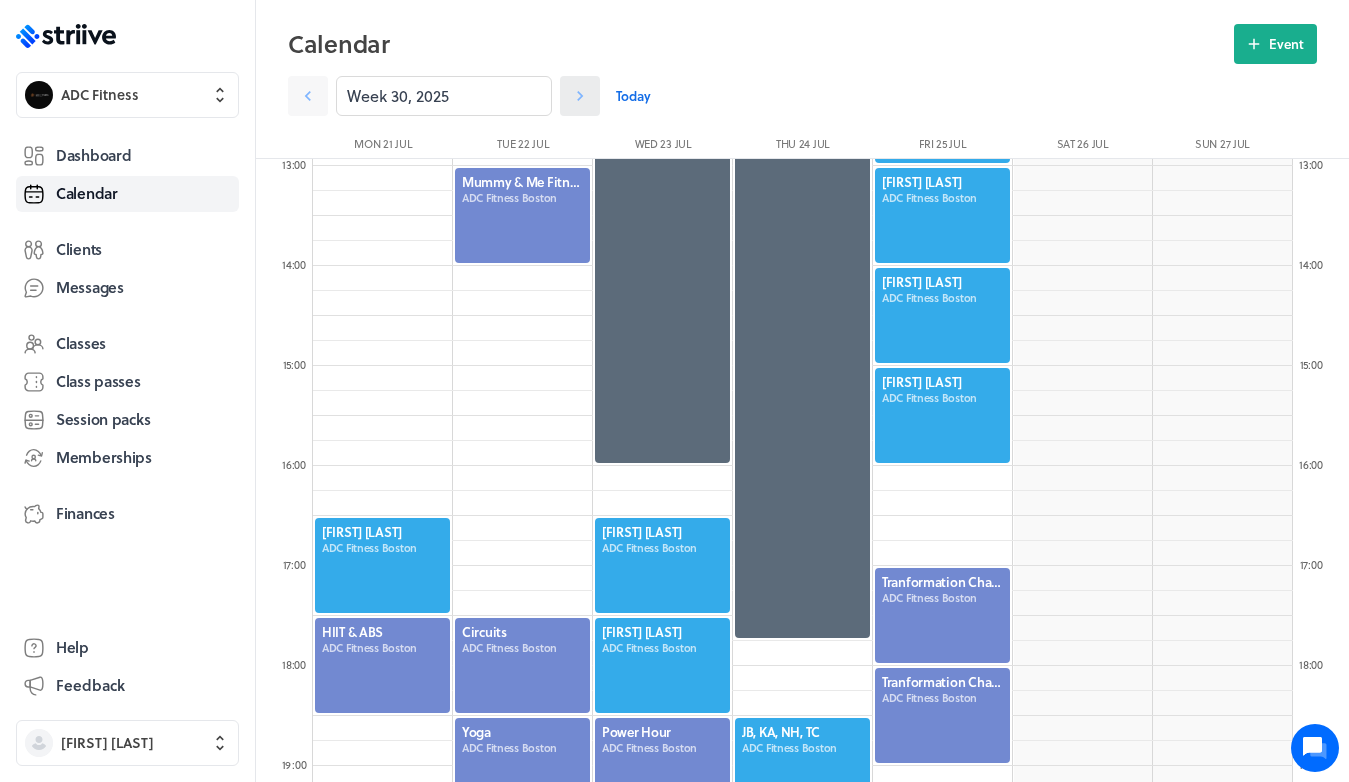 click at bounding box center (308, 96) 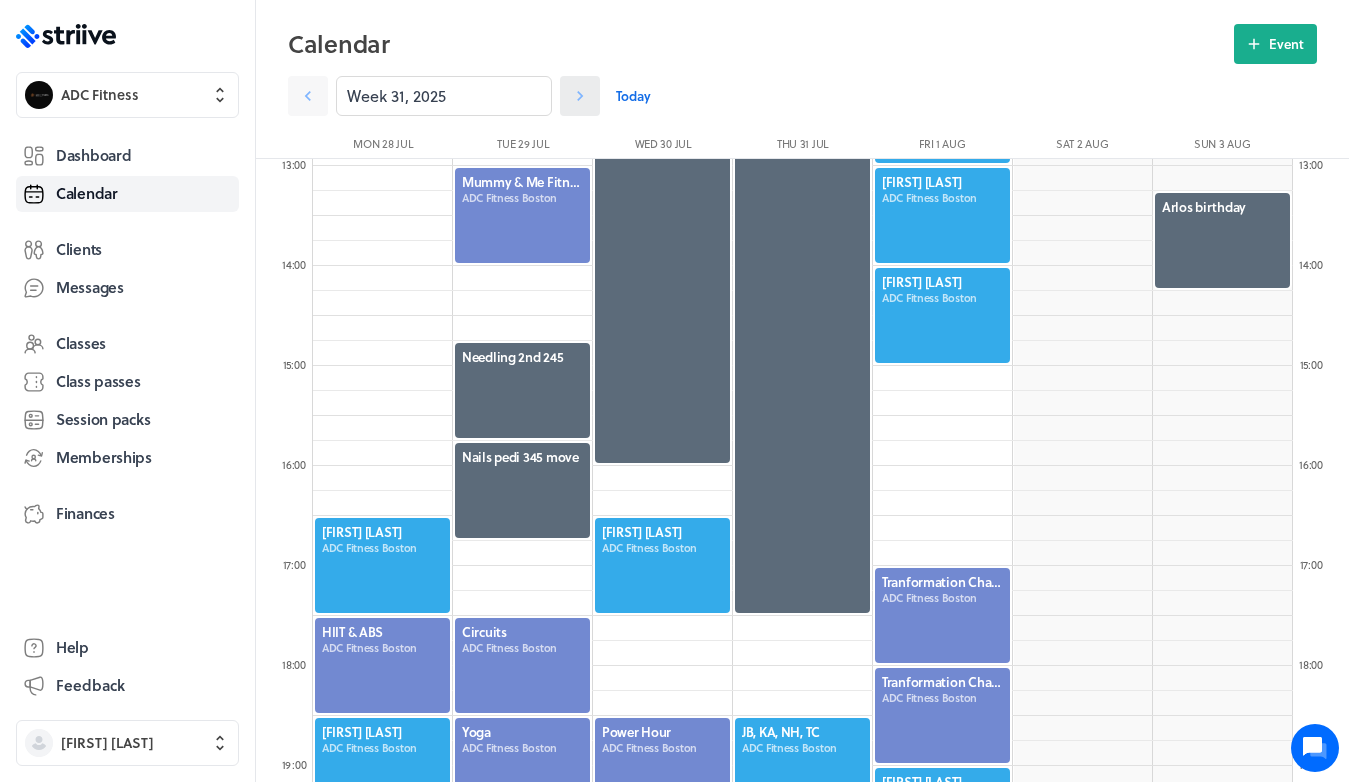 click at bounding box center (580, 96) 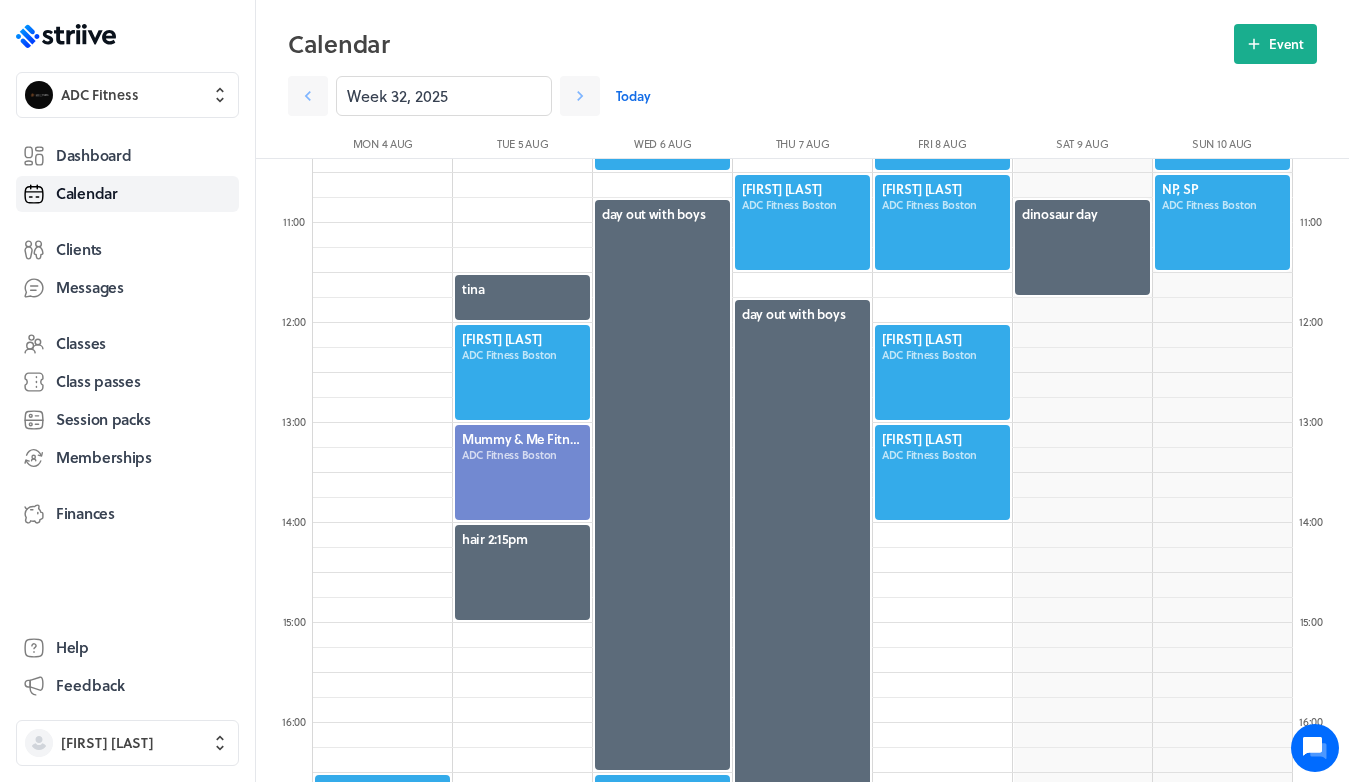 scroll, scrollTop: 996, scrollLeft: 0, axis: vertical 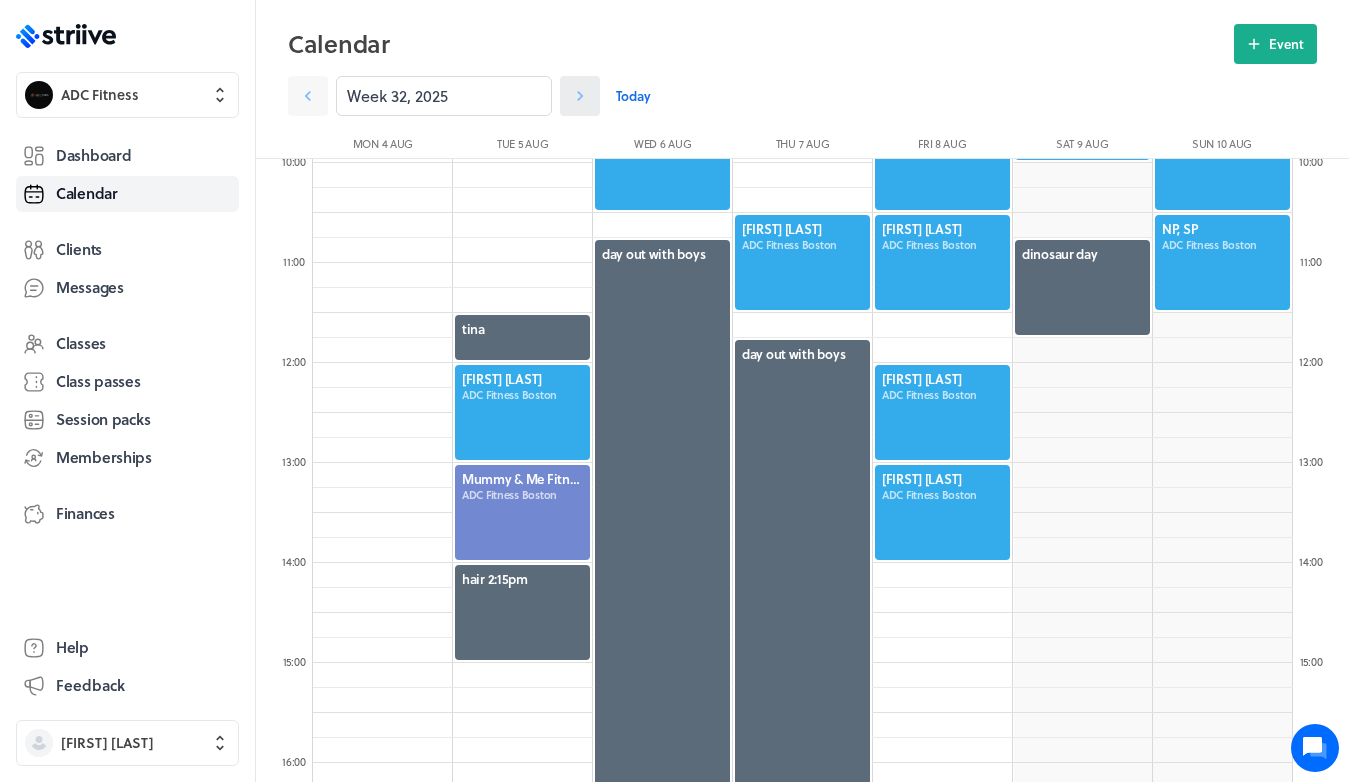click at bounding box center [580, 96] 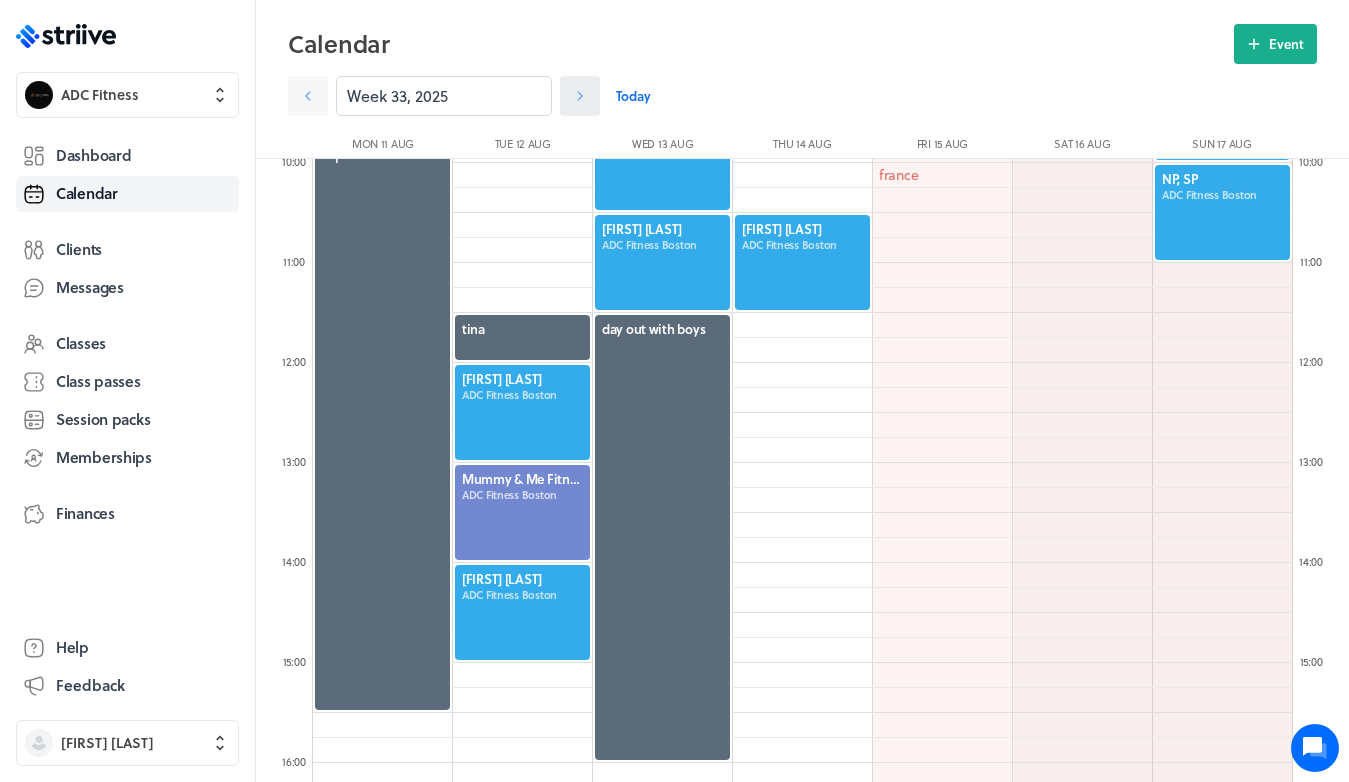 click at bounding box center (580, 96) 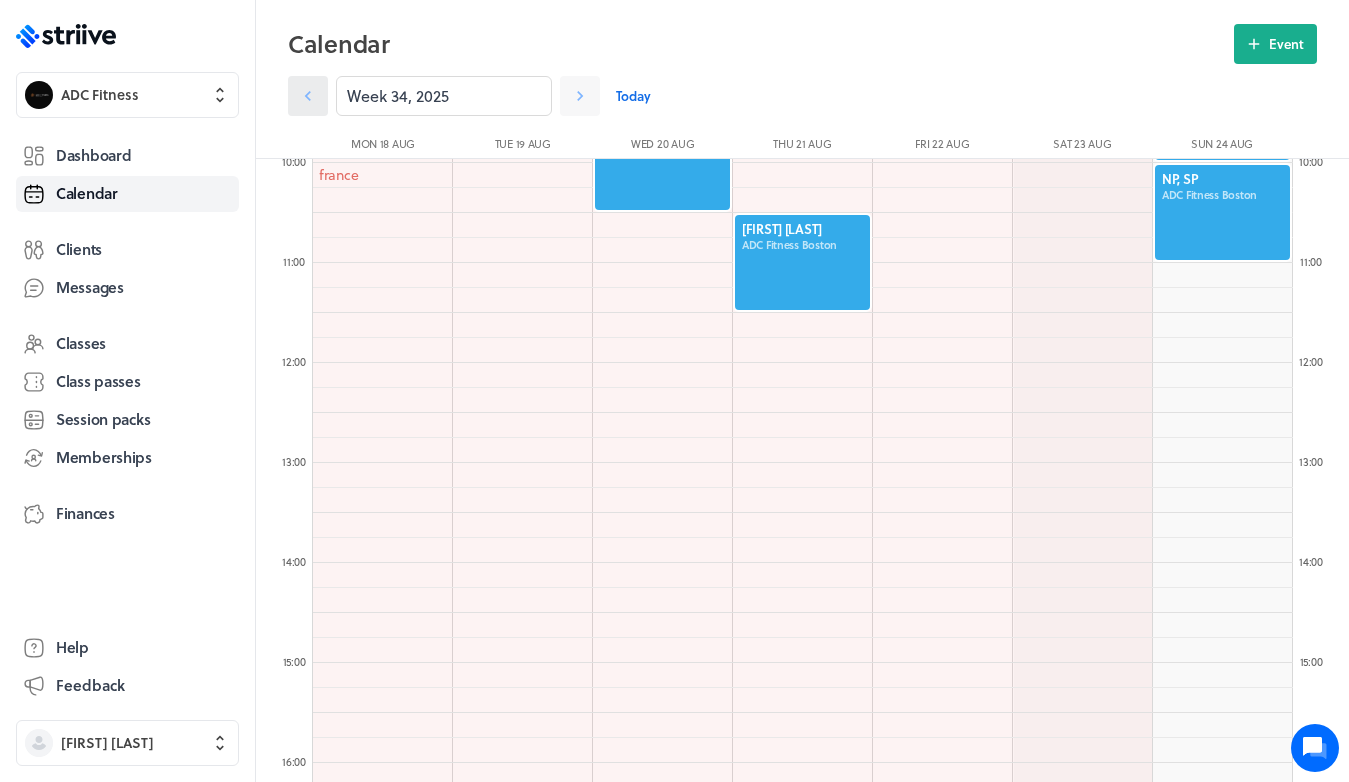 click at bounding box center (308, 96) 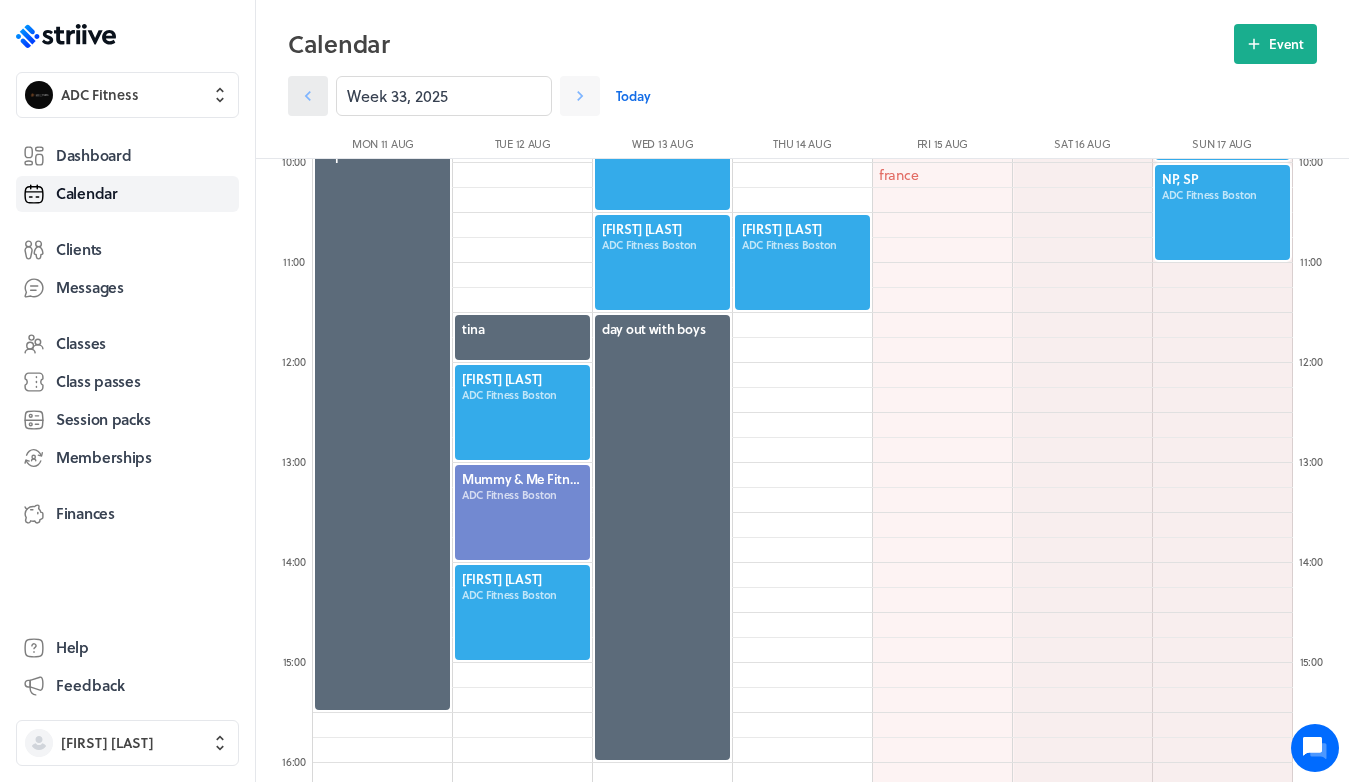 click at bounding box center [308, 96] 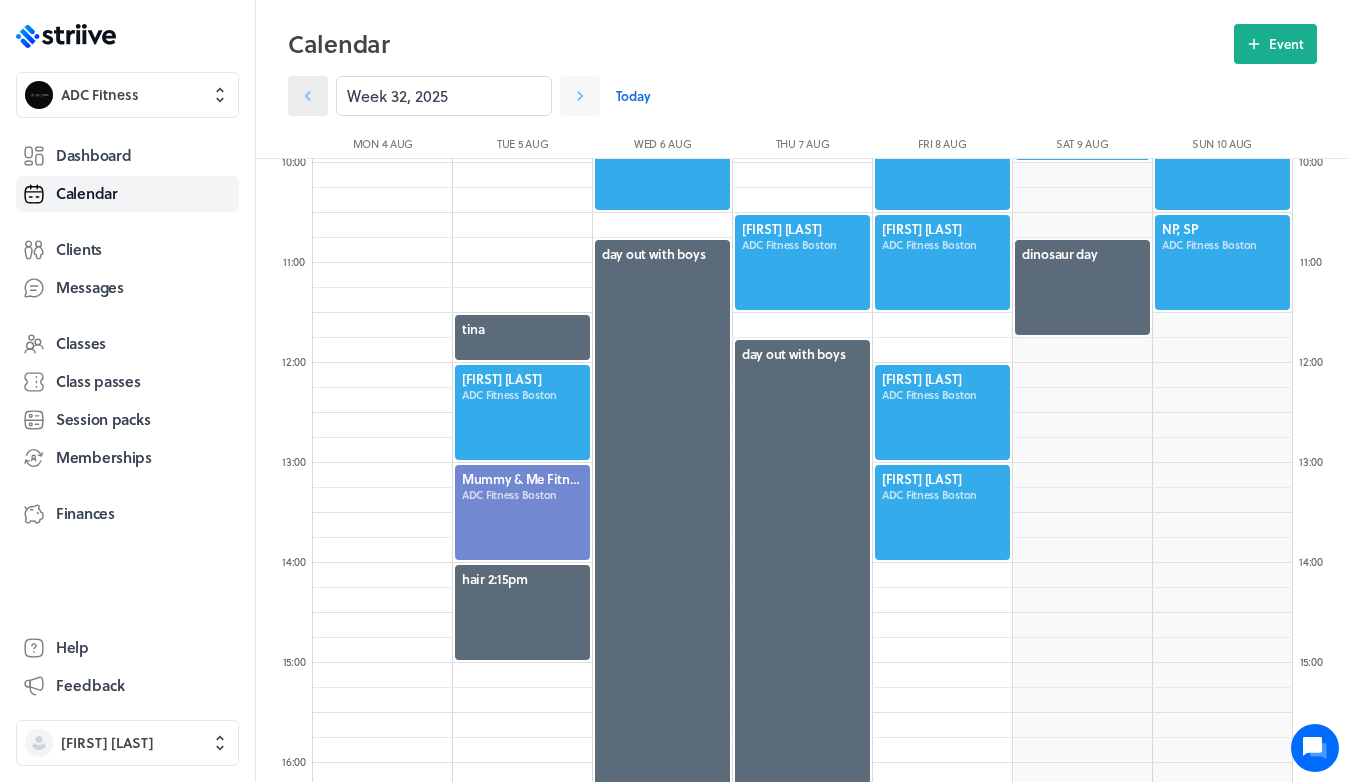 click at bounding box center [308, 96] 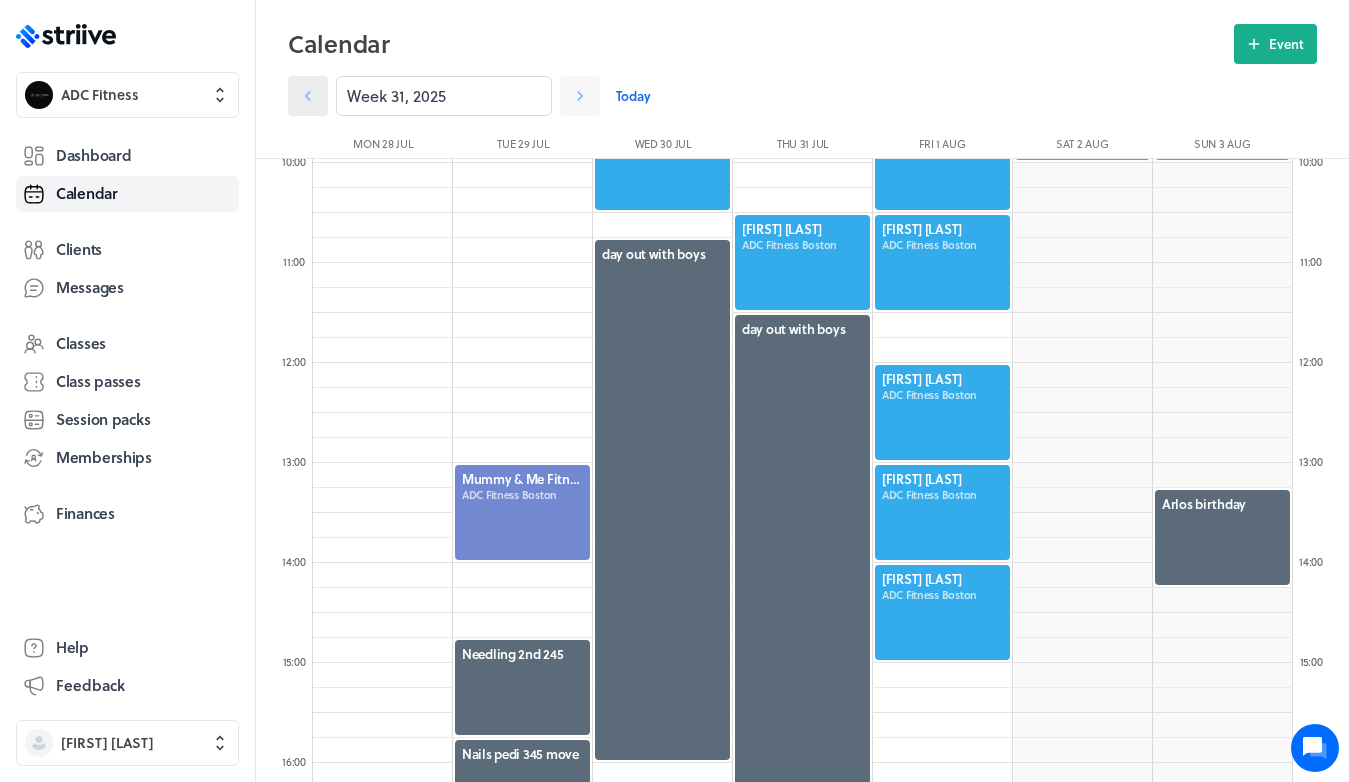 click at bounding box center (308, 96) 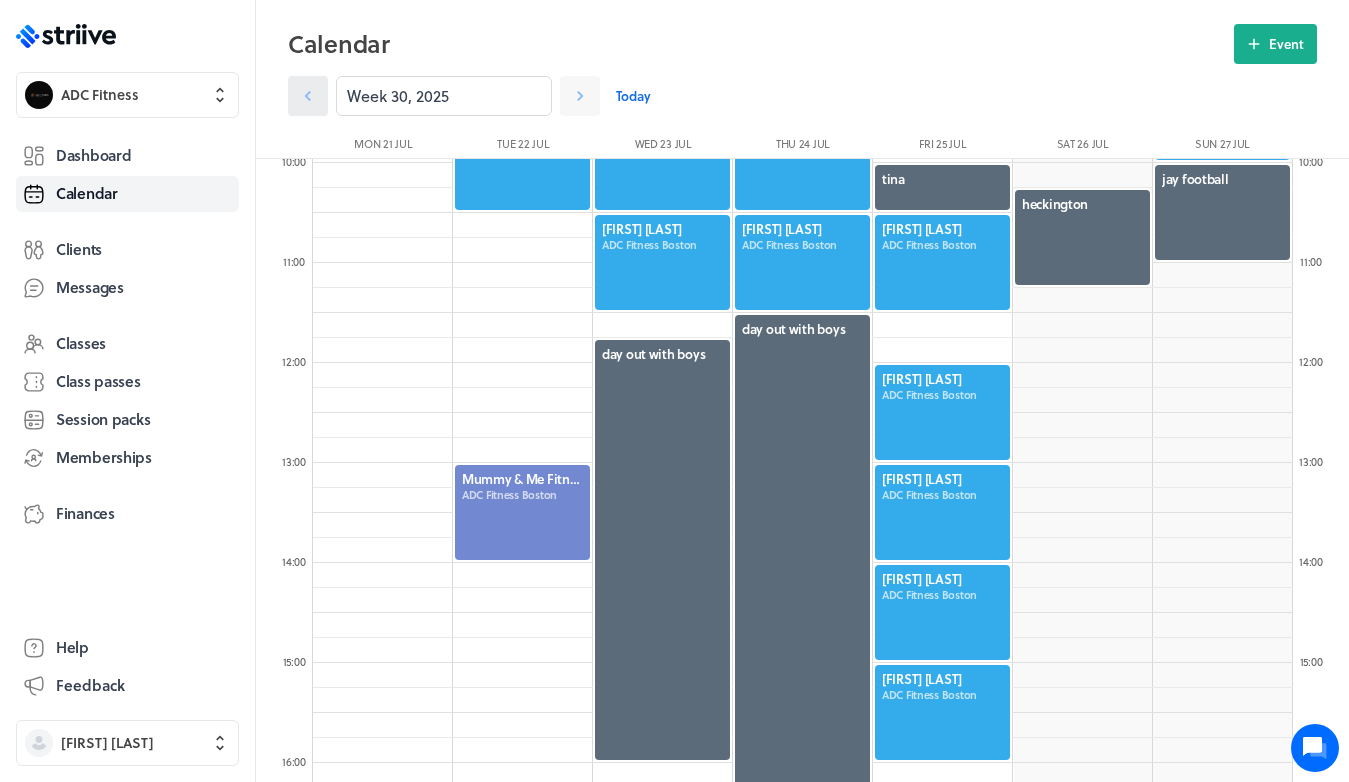 click at bounding box center (308, 96) 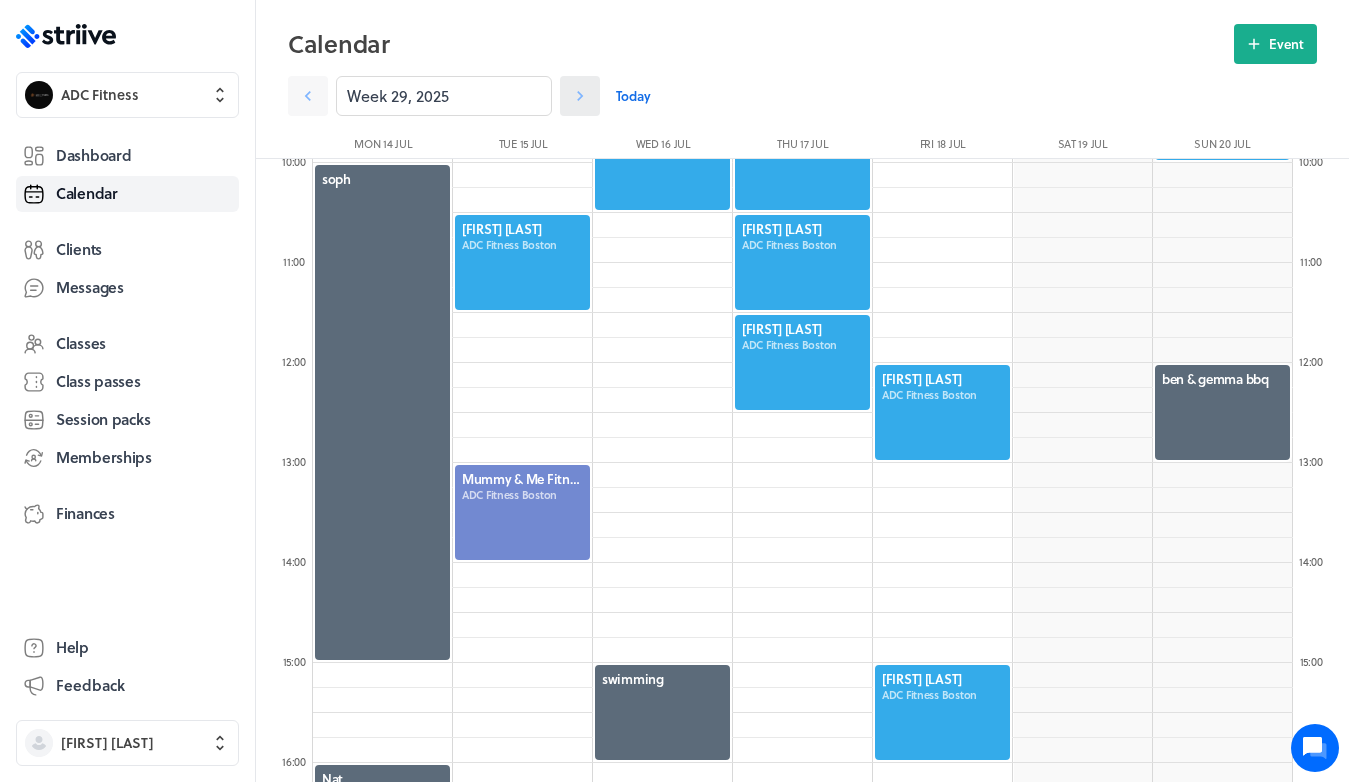 click at bounding box center [580, 96] 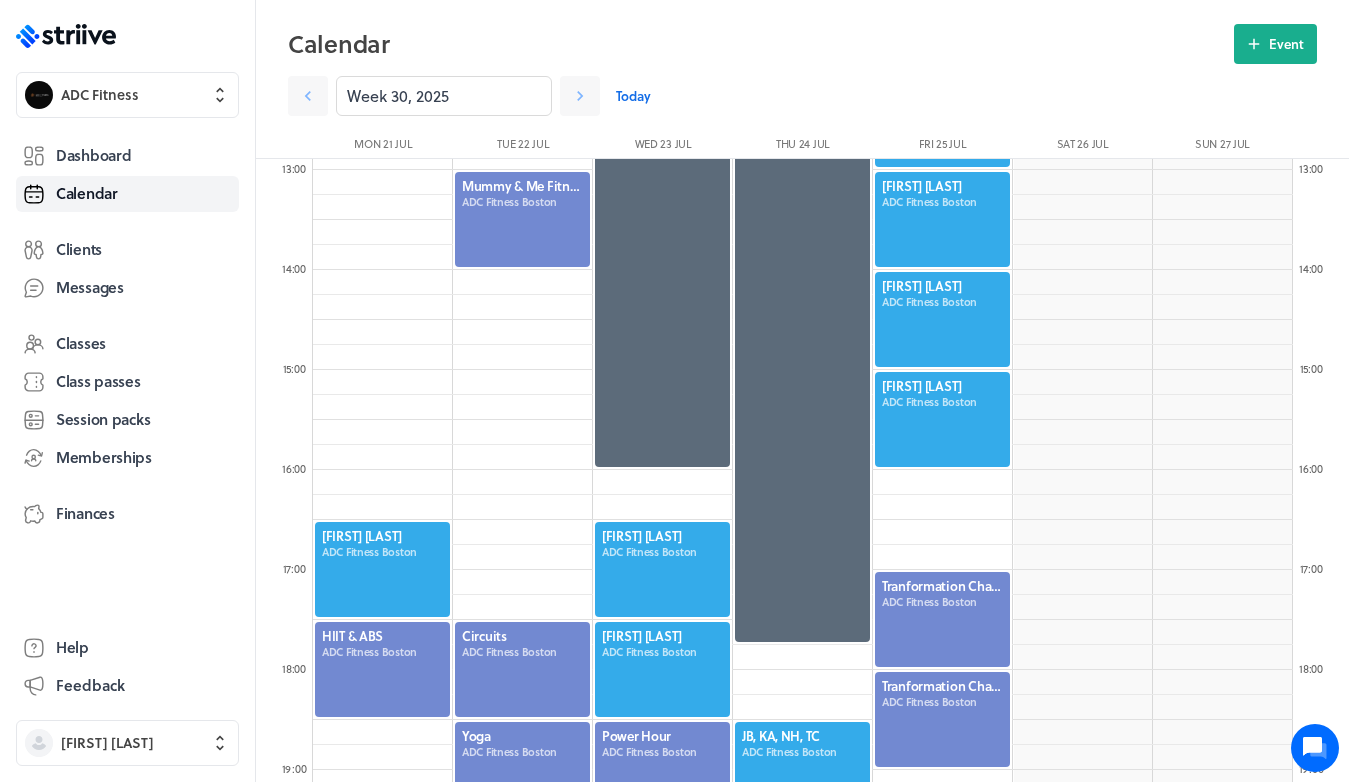 scroll, scrollTop: 1291, scrollLeft: 0, axis: vertical 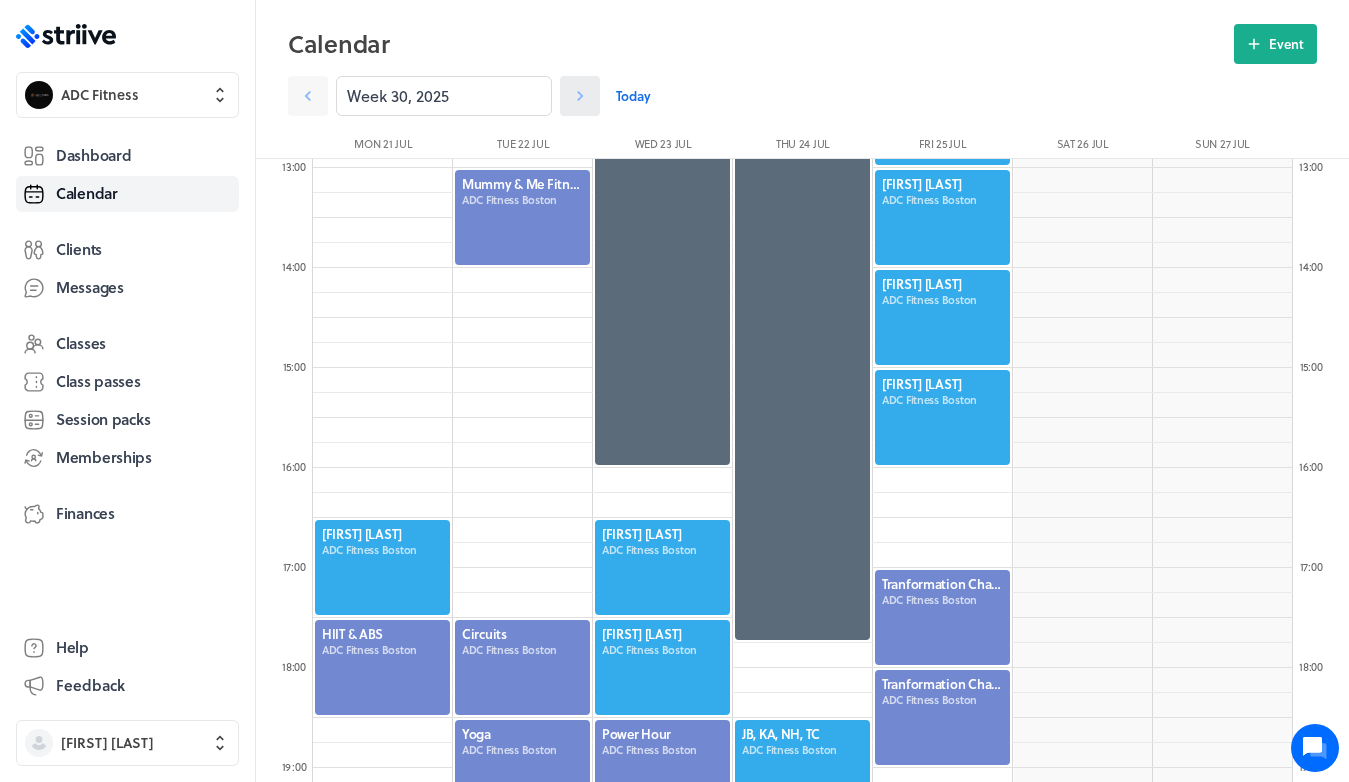 click at bounding box center [308, 96] 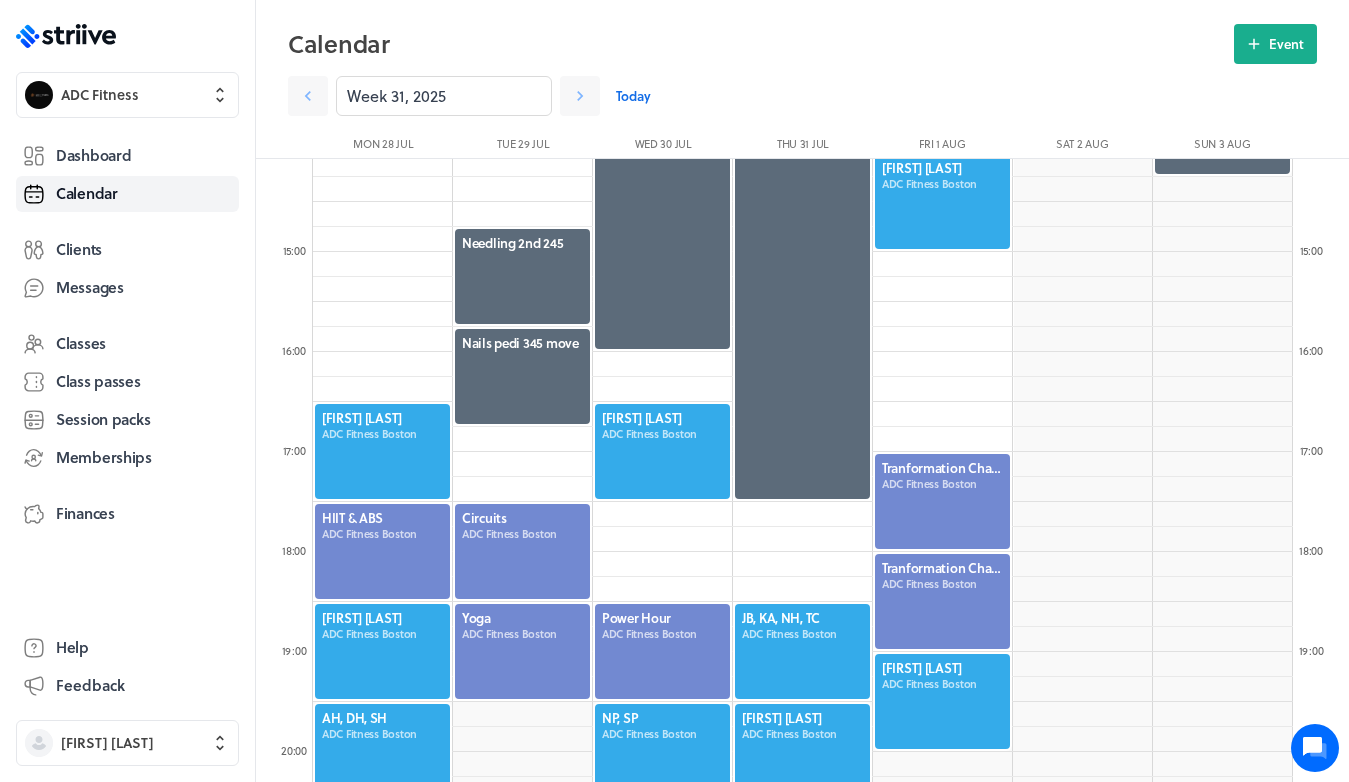 scroll, scrollTop: 1408, scrollLeft: 0, axis: vertical 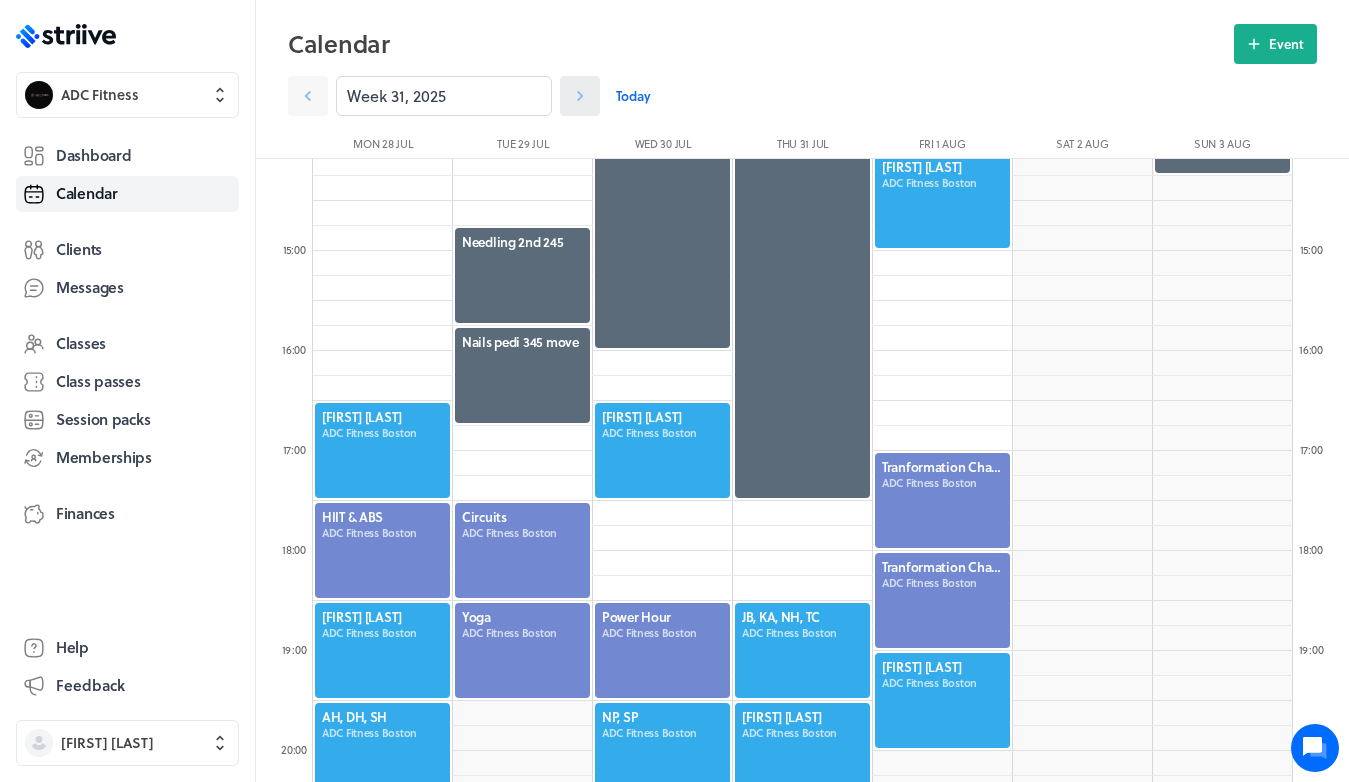 click at bounding box center [308, 96] 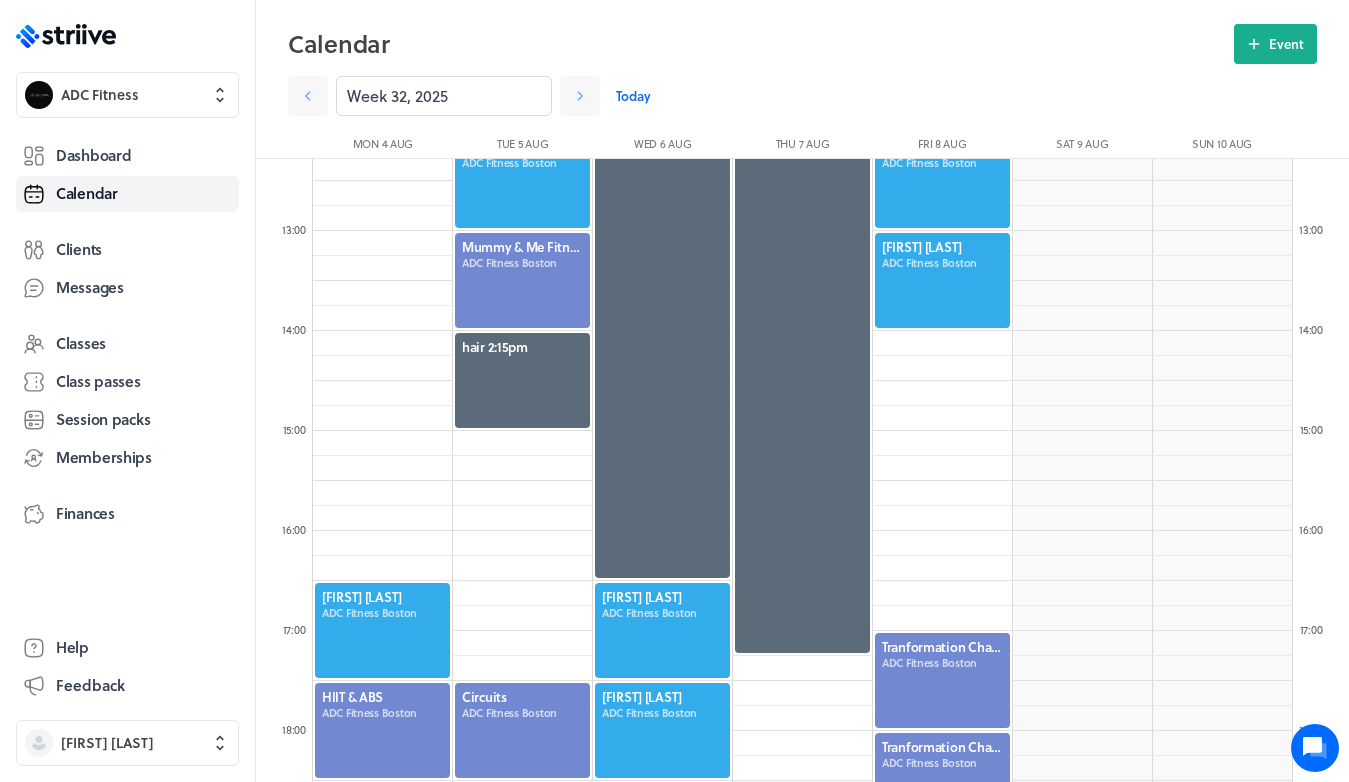 scroll, scrollTop: 1228, scrollLeft: 0, axis: vertical 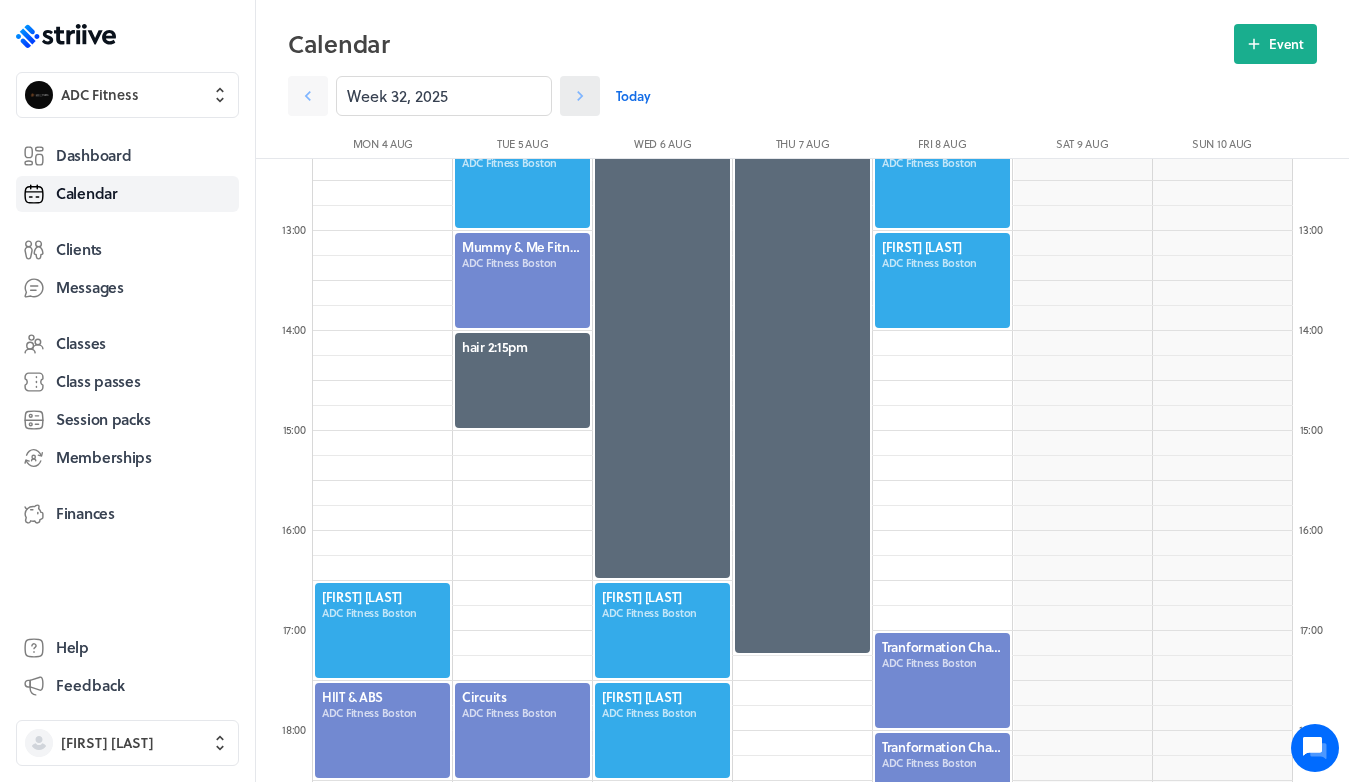 click at bounding box center [308, 96] 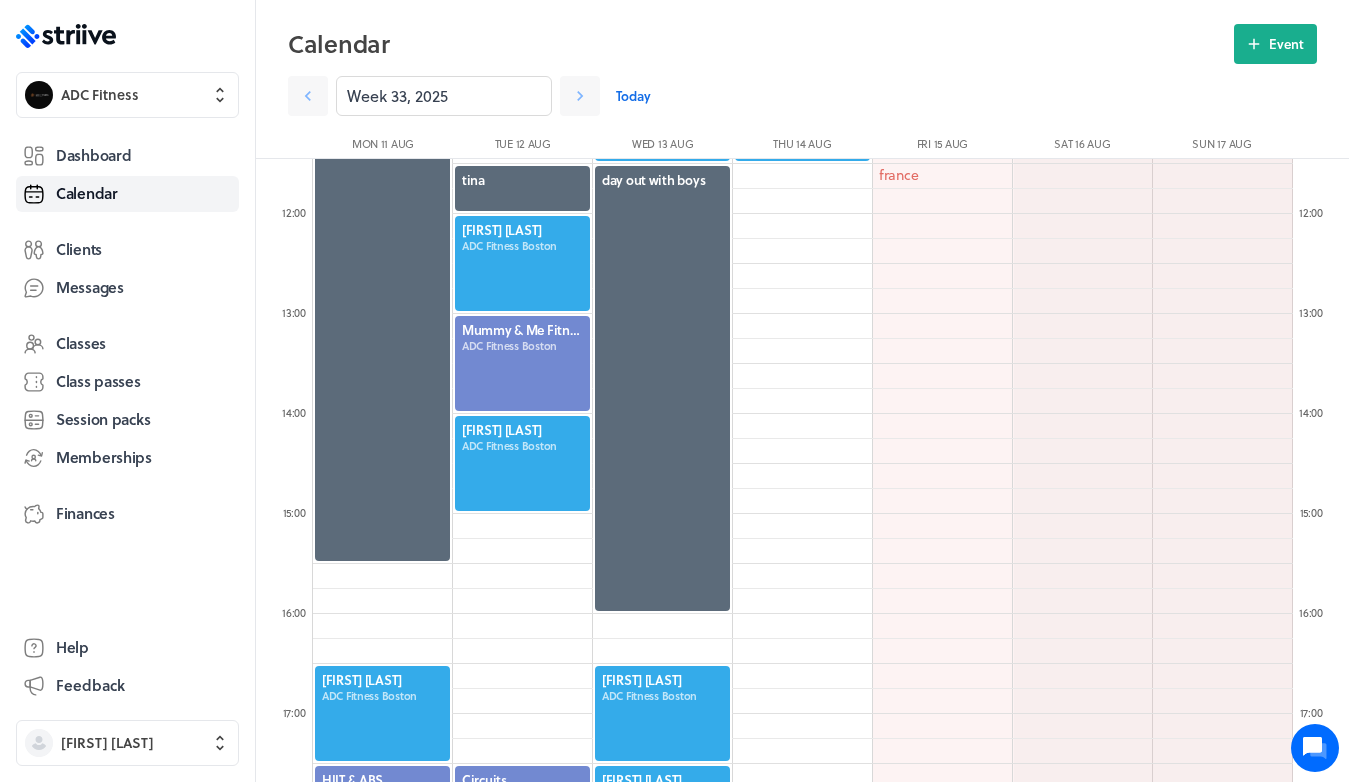 scroll, scrollTop: 1146, scrollLeft: 0, axis: vertical 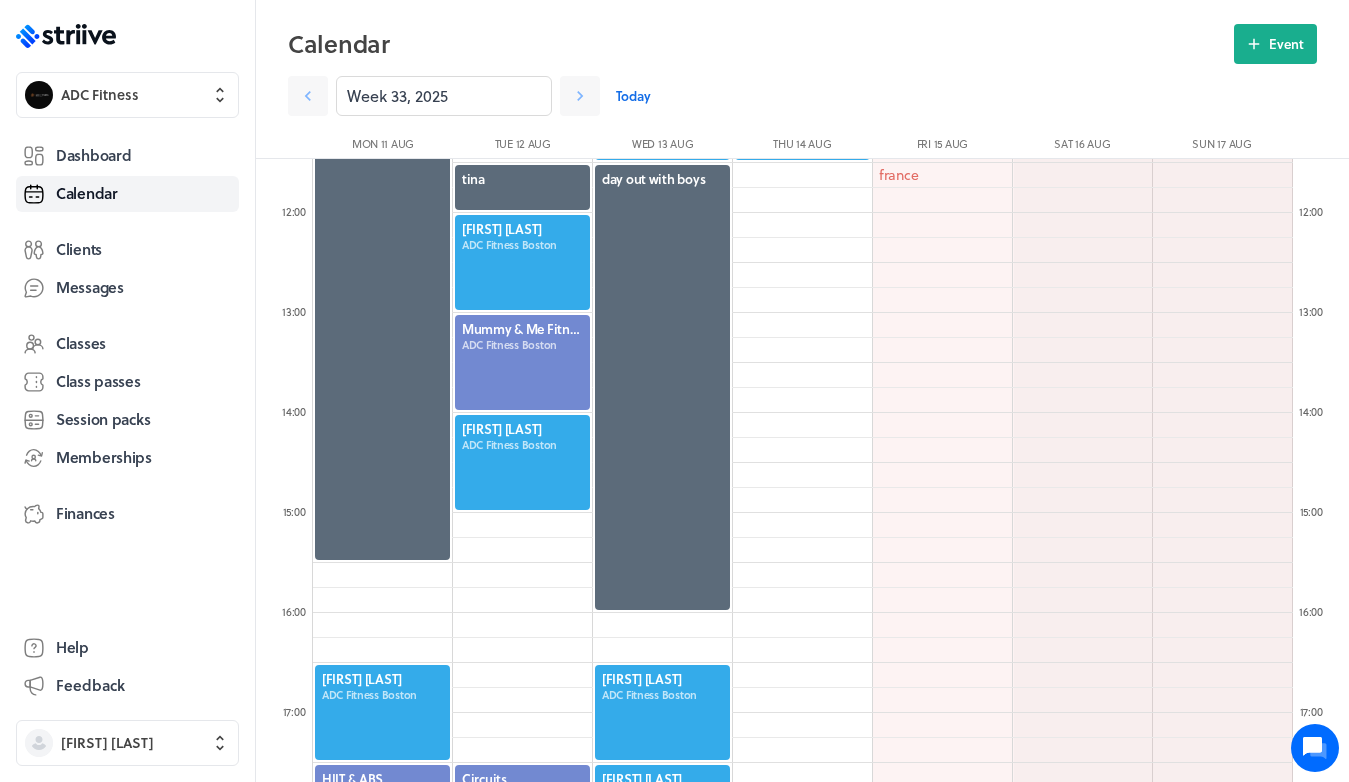 click at bounding box center (522, 462) 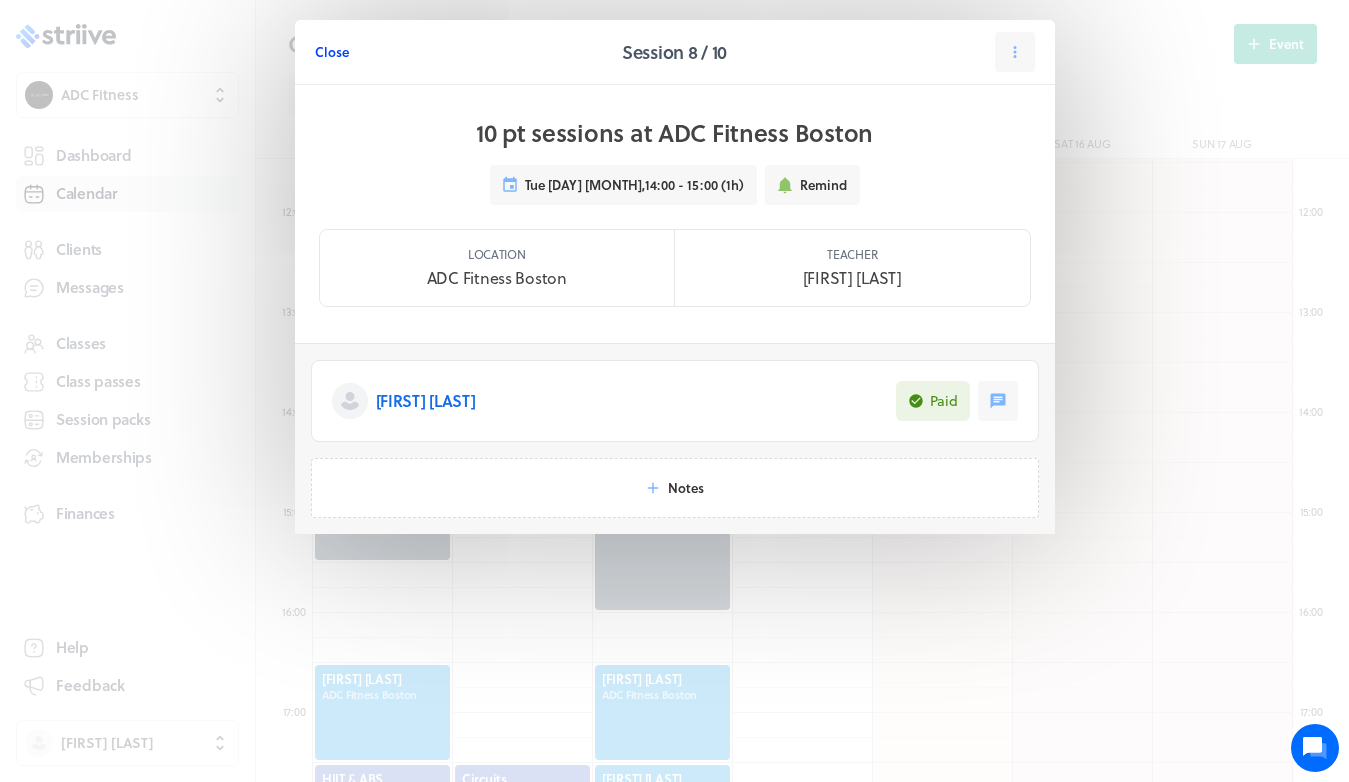 click on "Close" at bounding box center [332, 52] 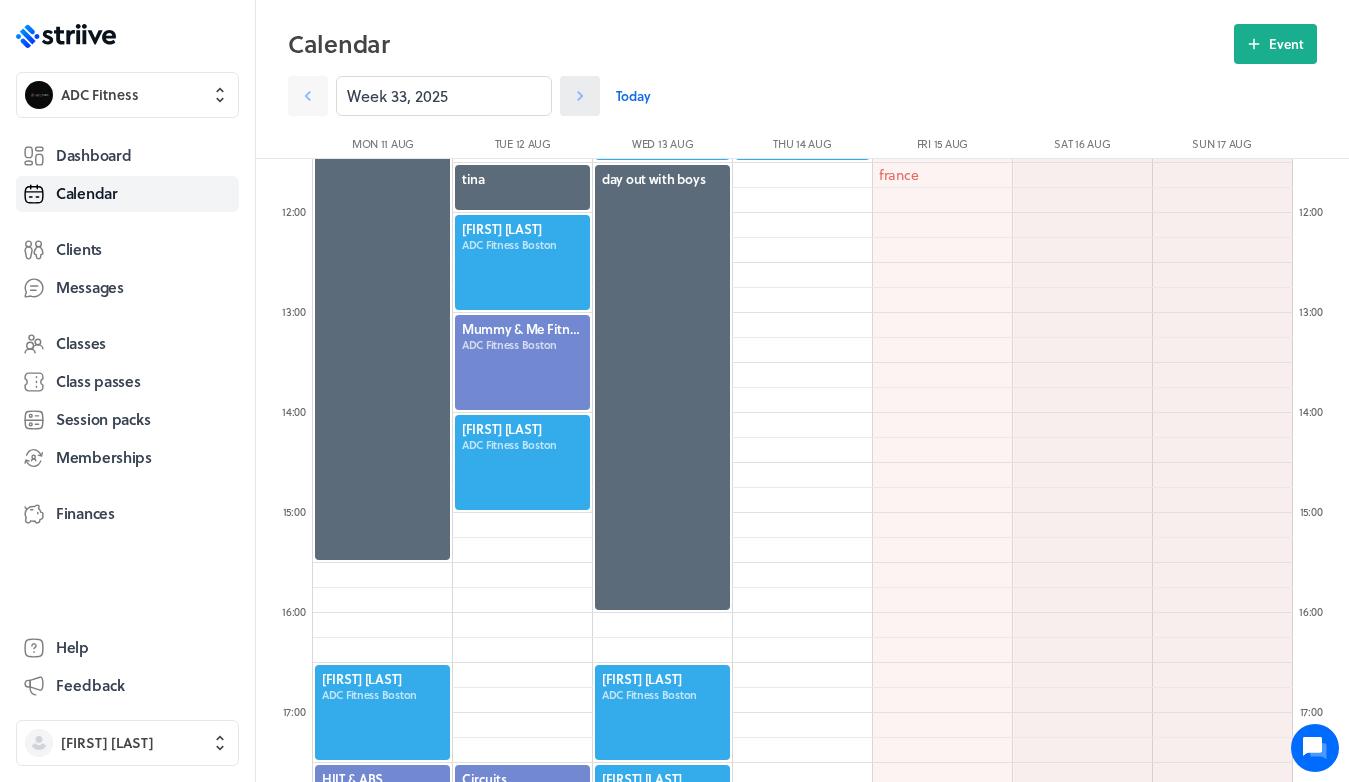 click at bounding box center (308, 96) 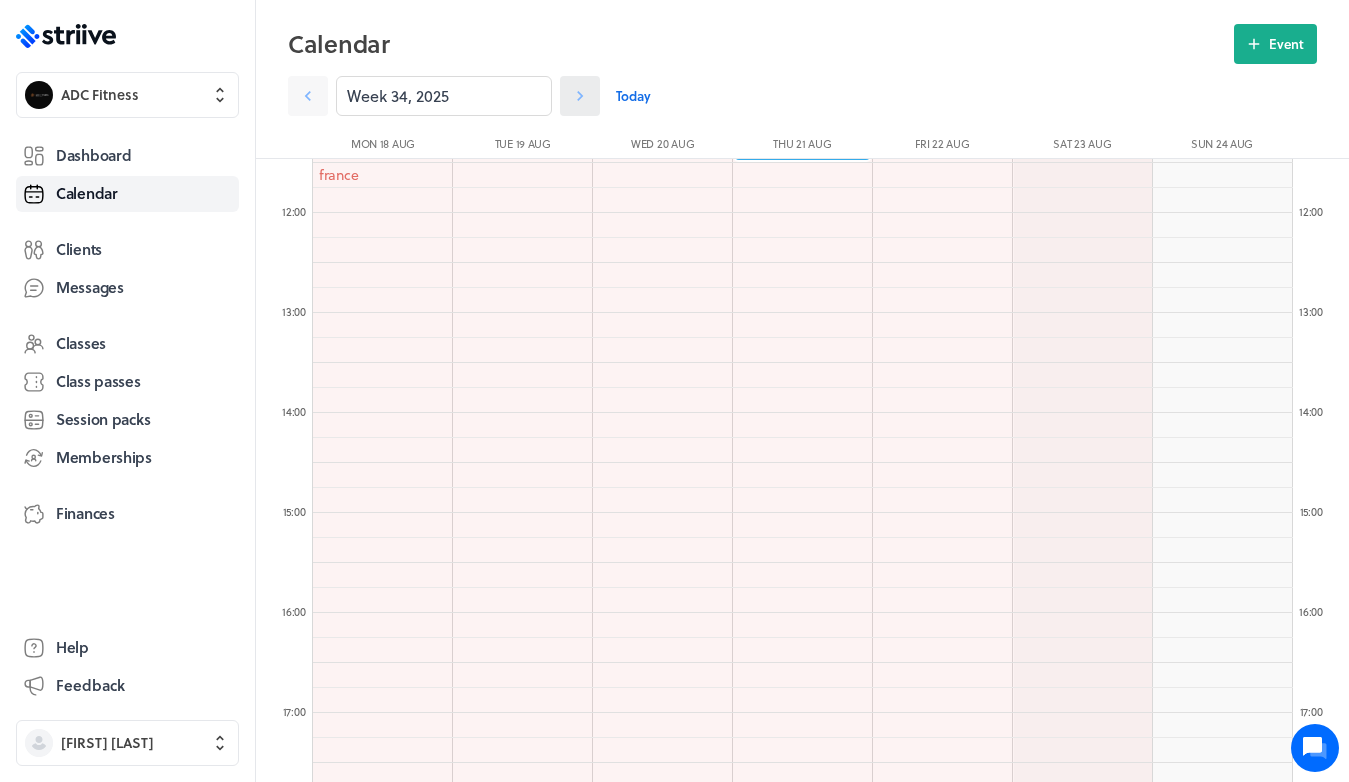 click at bounding box center [308, 96] 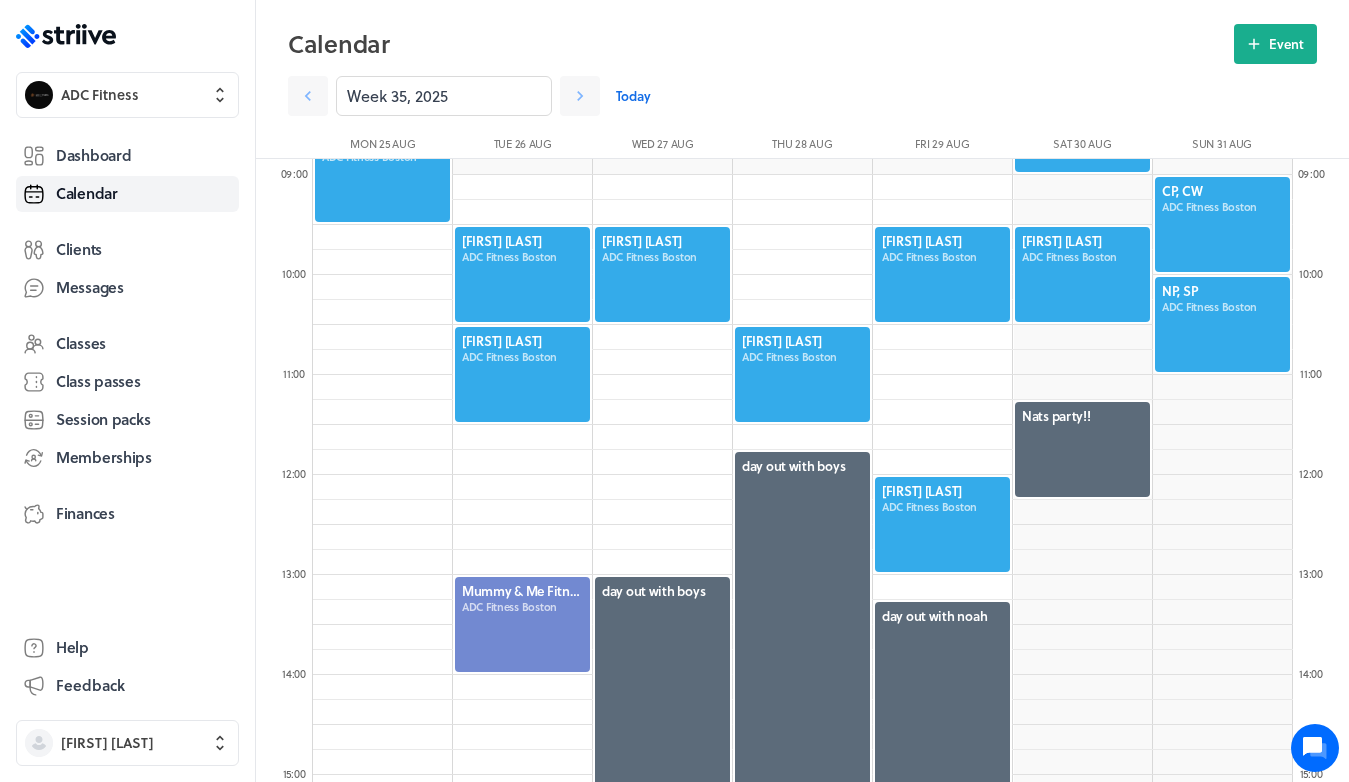scroll, scrollTop: 884, scrollLeft: 0, axis: vertical 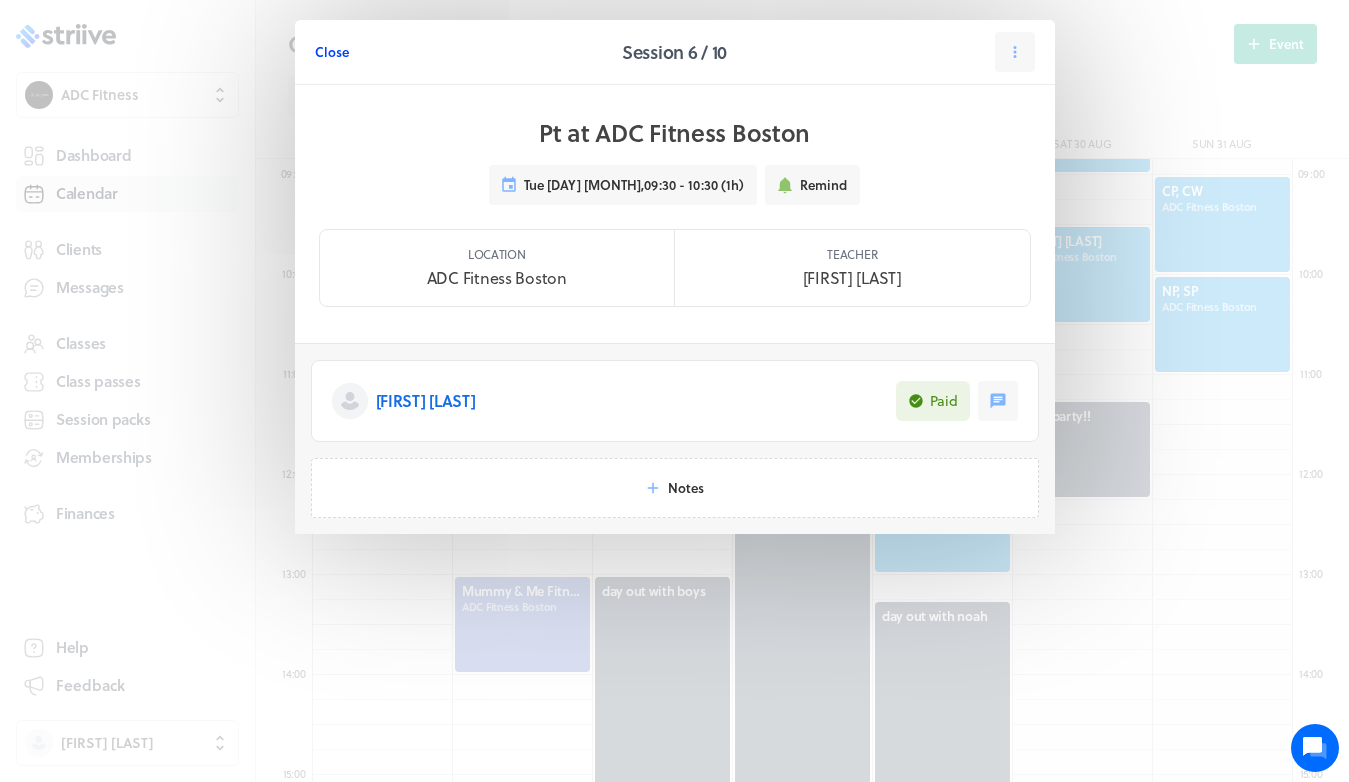 click on "Close" at bounding box center [332, 52] 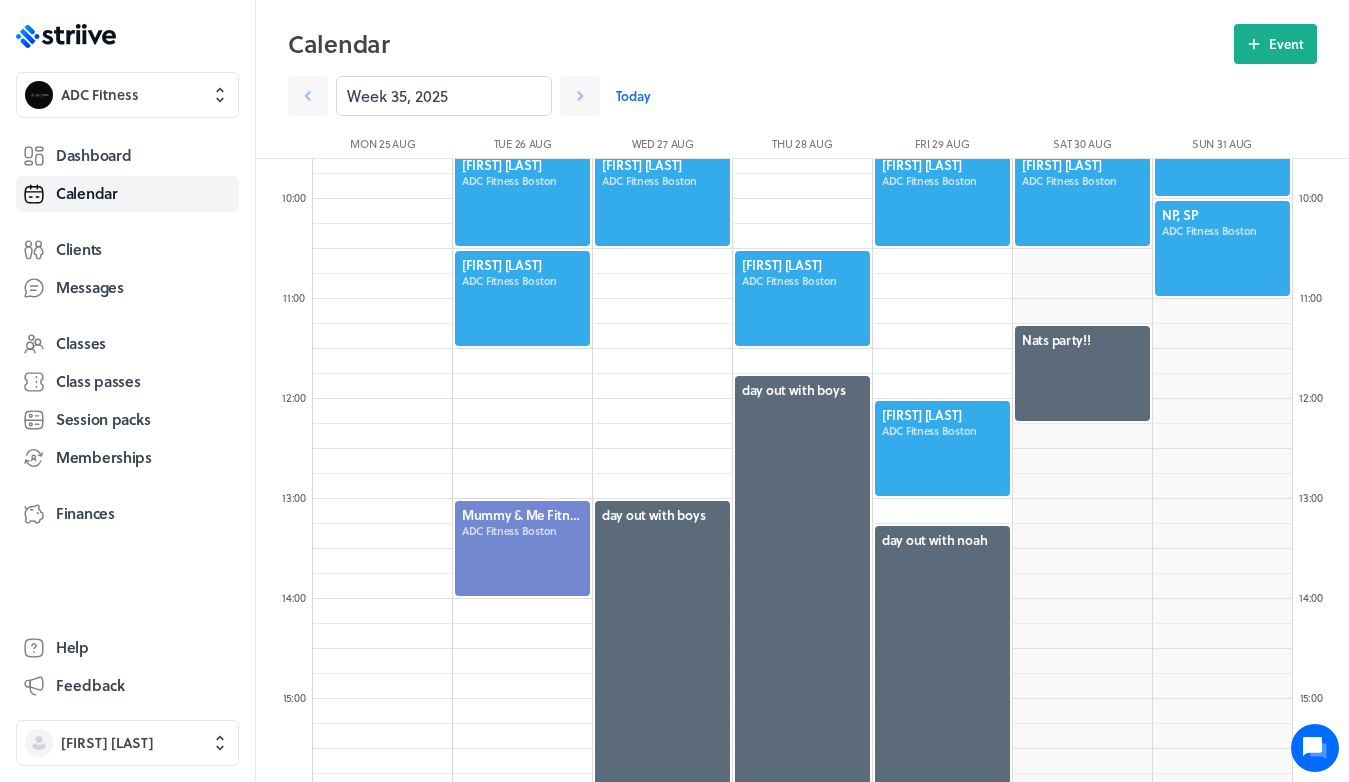 scroll, scrollTop: 959, scrollLeft: 0, axis: vertical 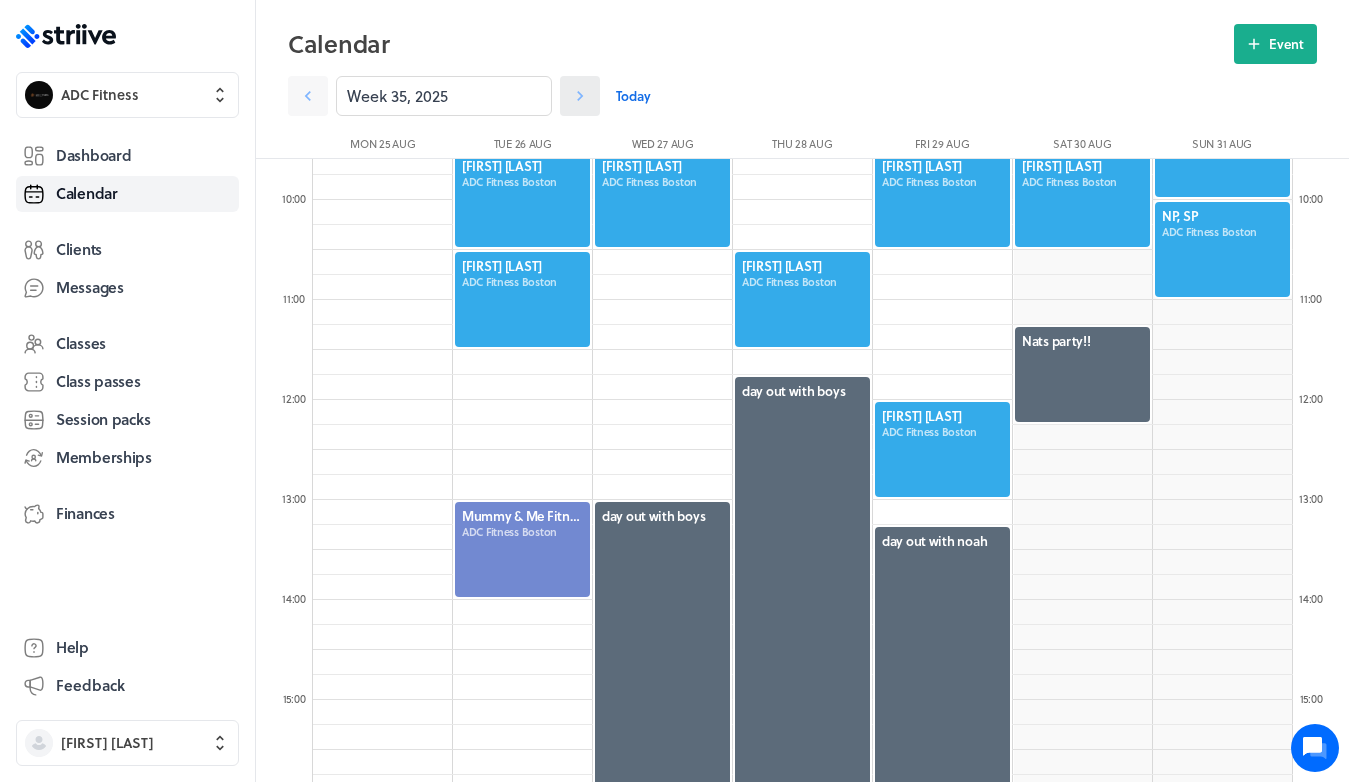 click at bounding box center (308, 96) 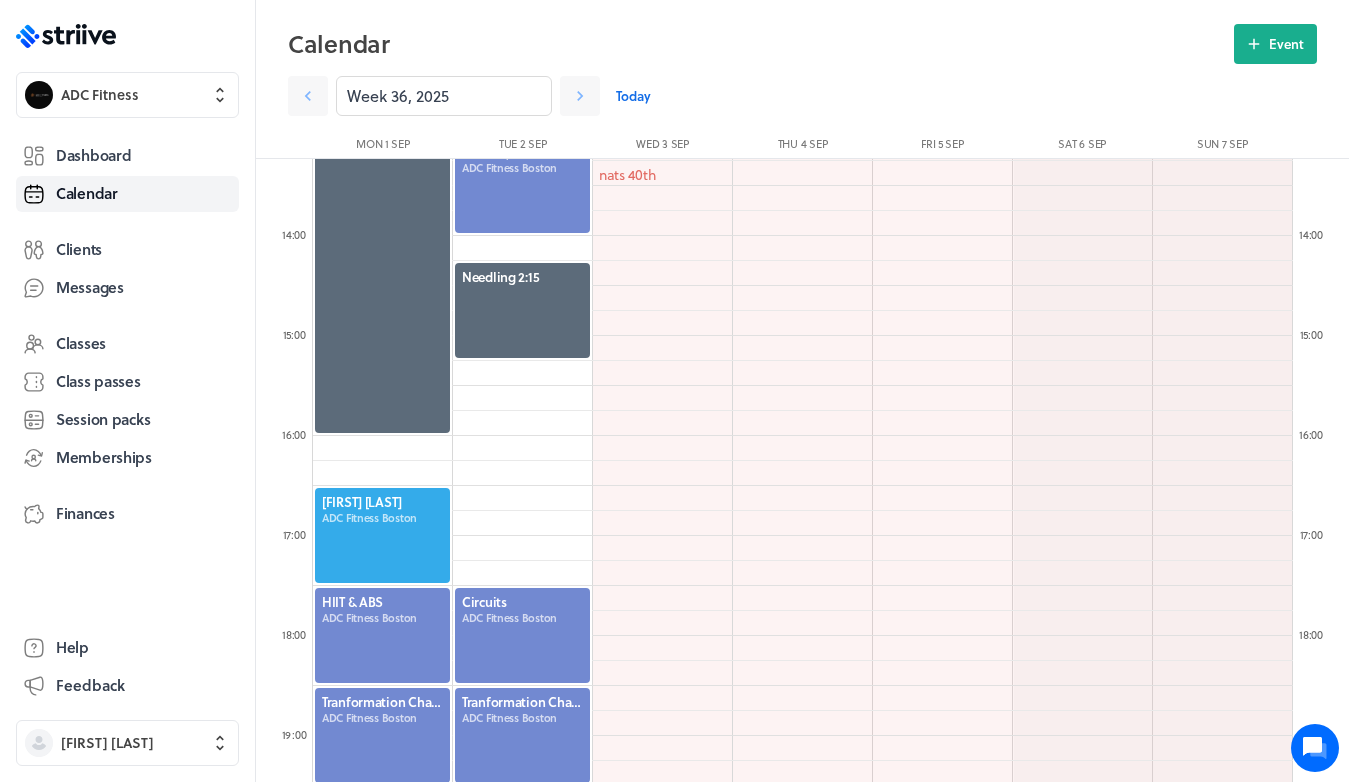 scroll, scrollTop: 1327, scrollLeft: 0, axis: vertical 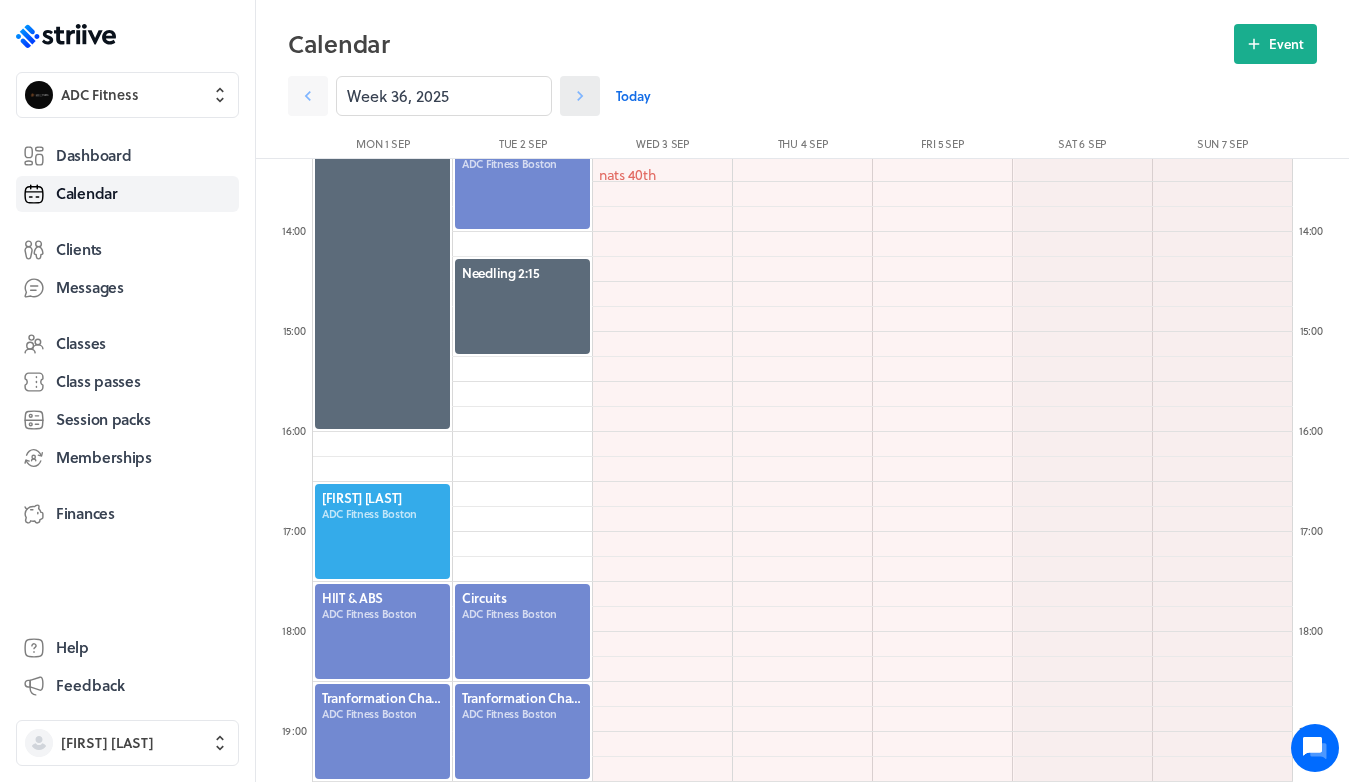 click at bounding box center [308, 96] 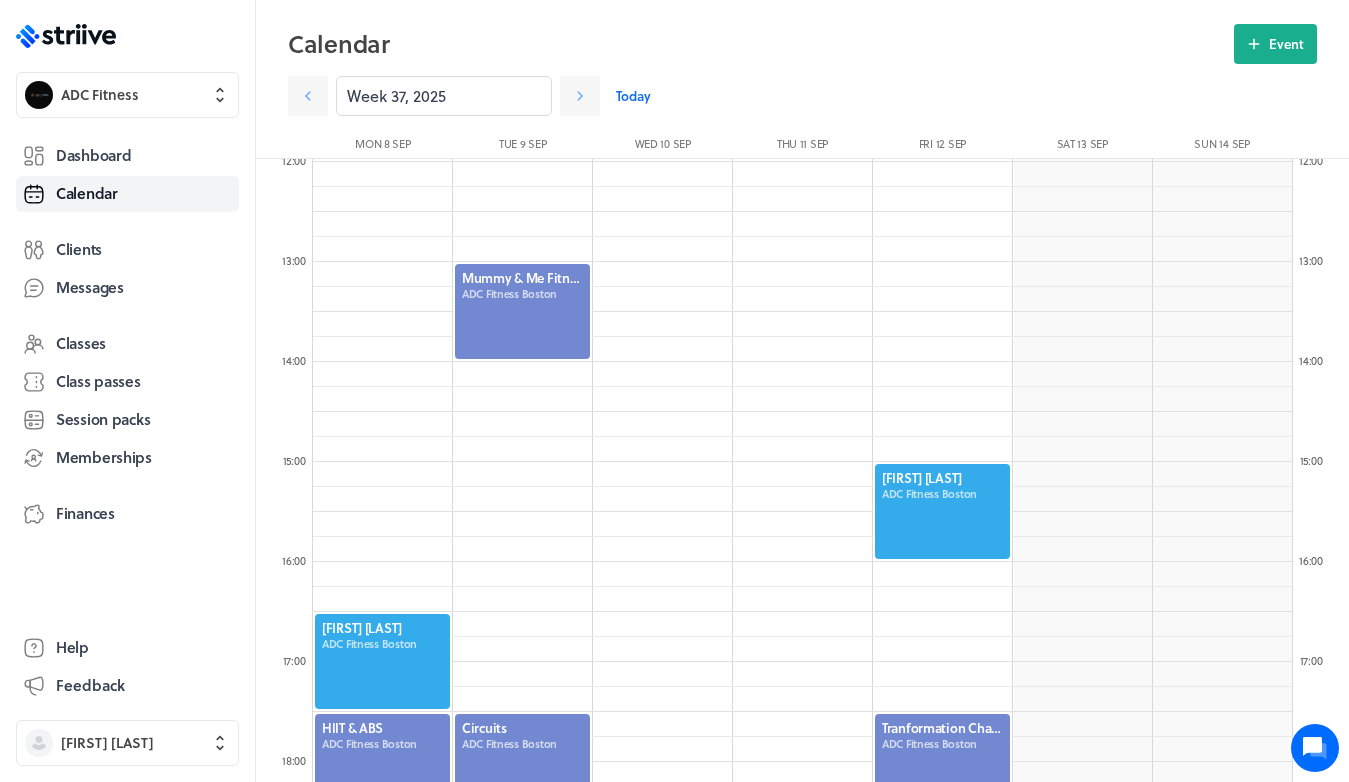 scroll, scrollTop: 1197, scrollLeft: 0, axis: vertical 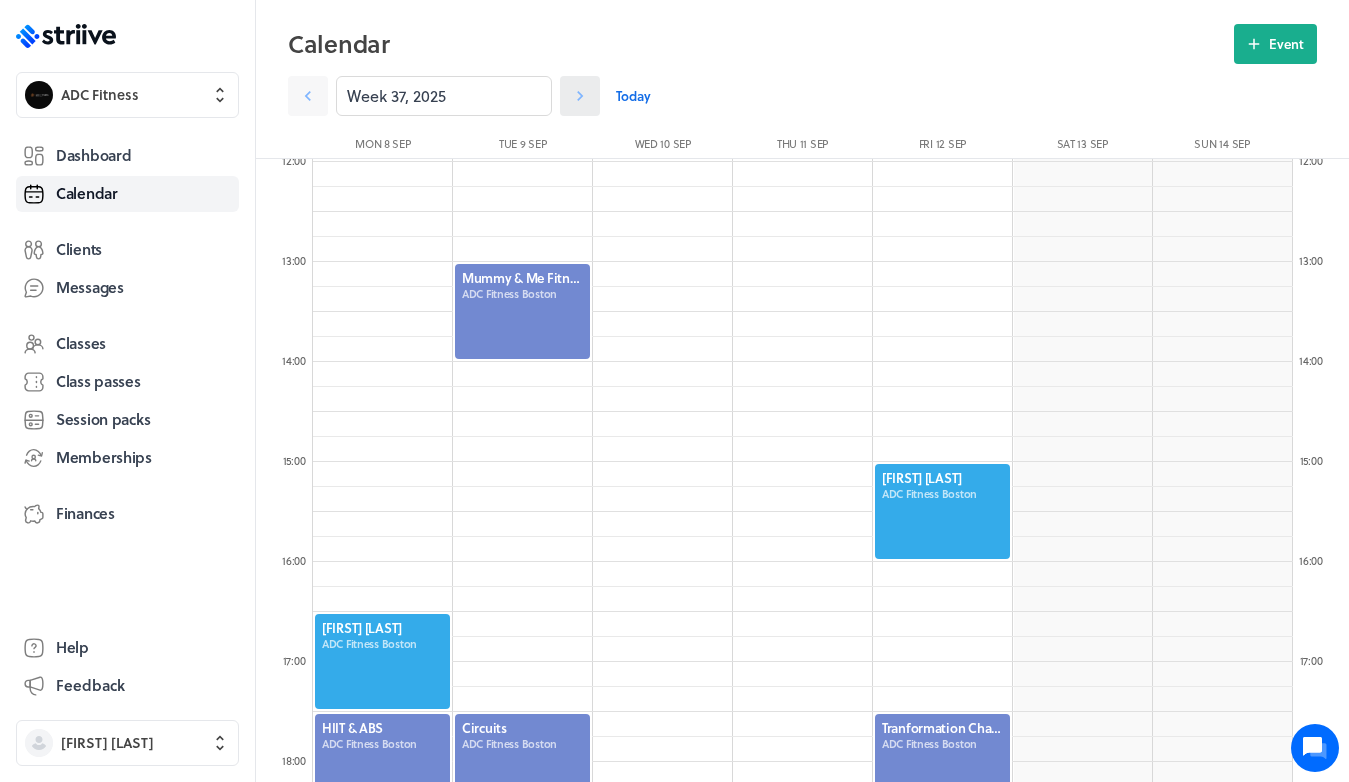 click at bounding box center (308, 96) 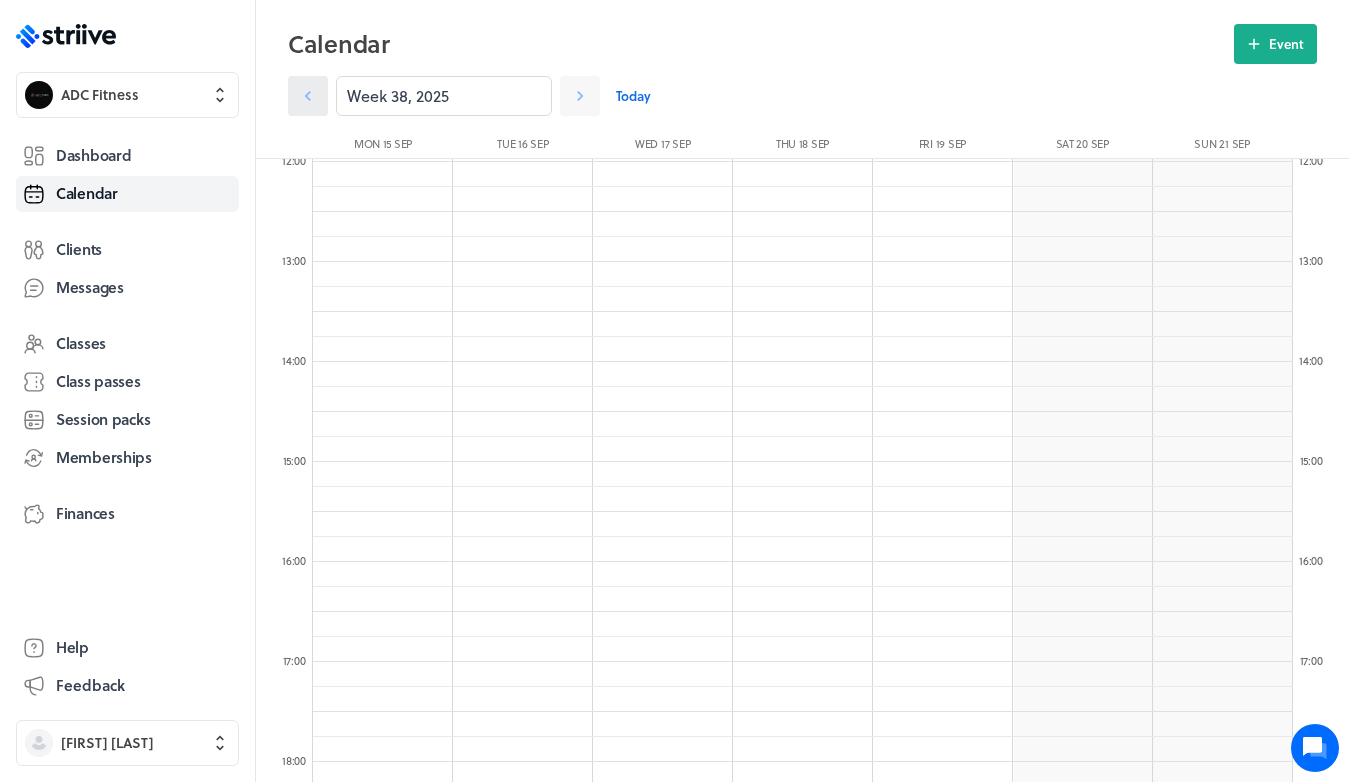 click at bounding box center [308, 96] 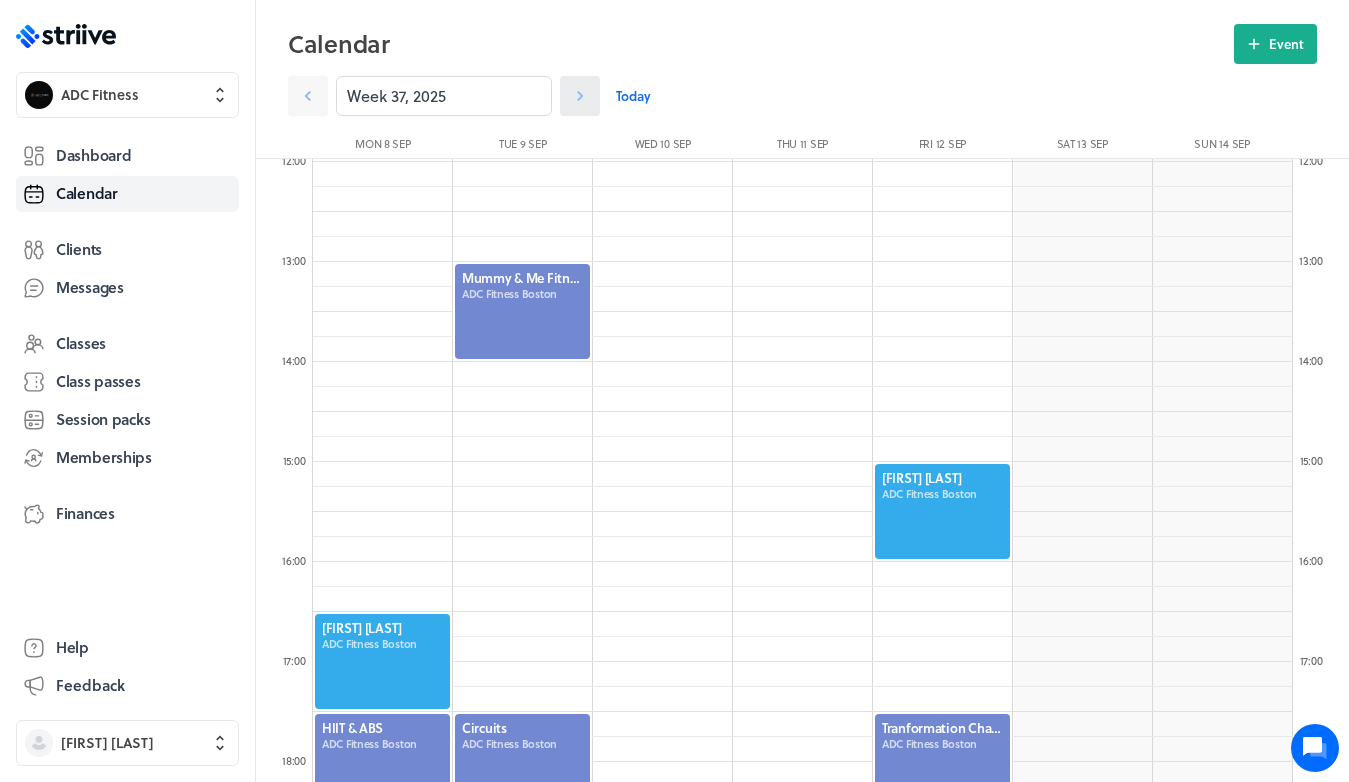 click at bounding box center [580, 96] 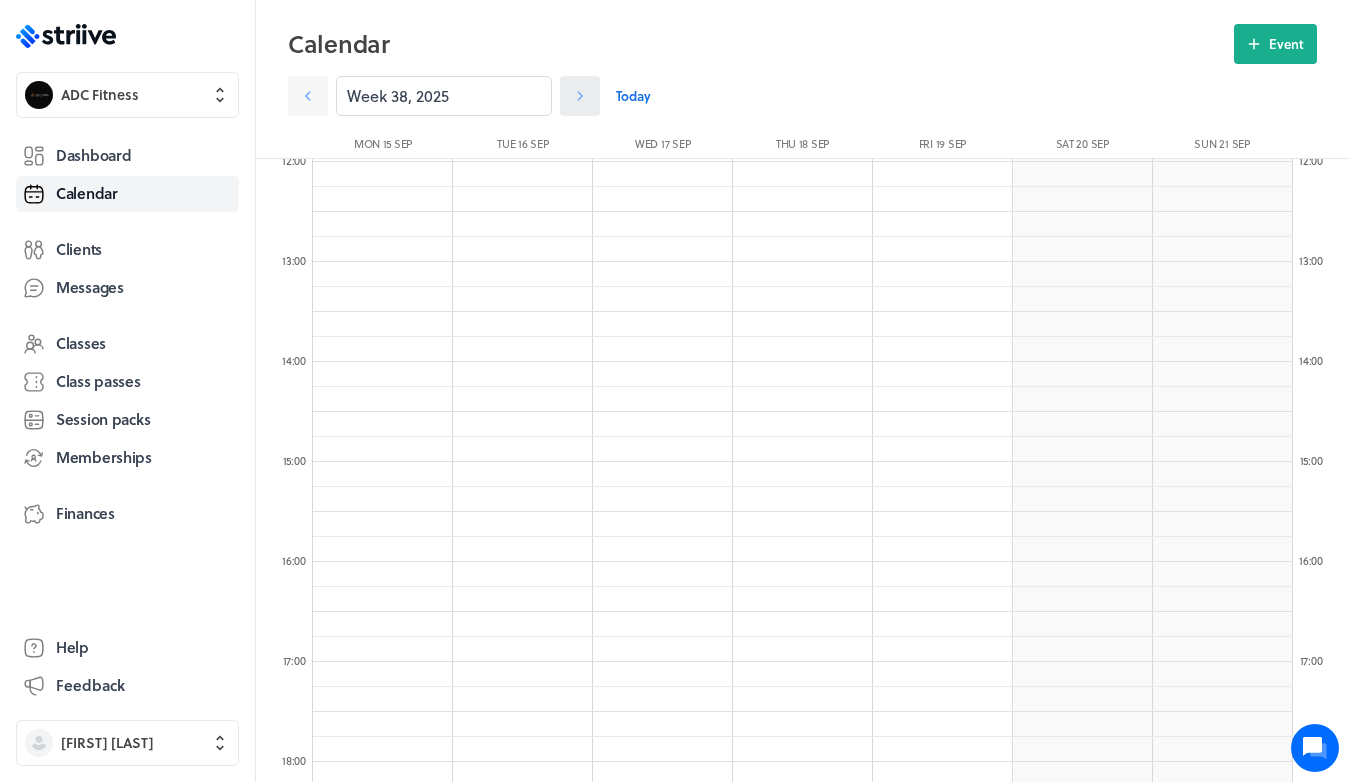 click at bounding box center [580, 96] 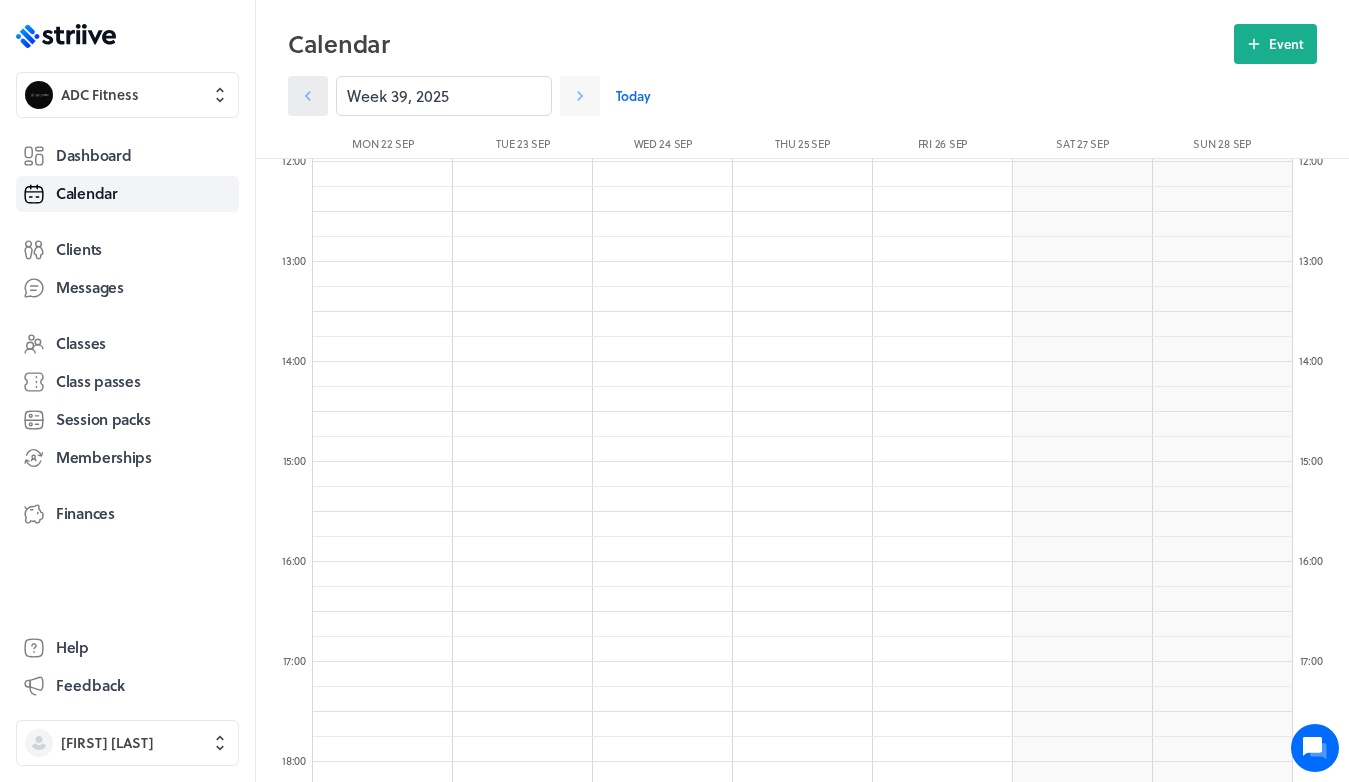 click at bounding box center (308, 96) 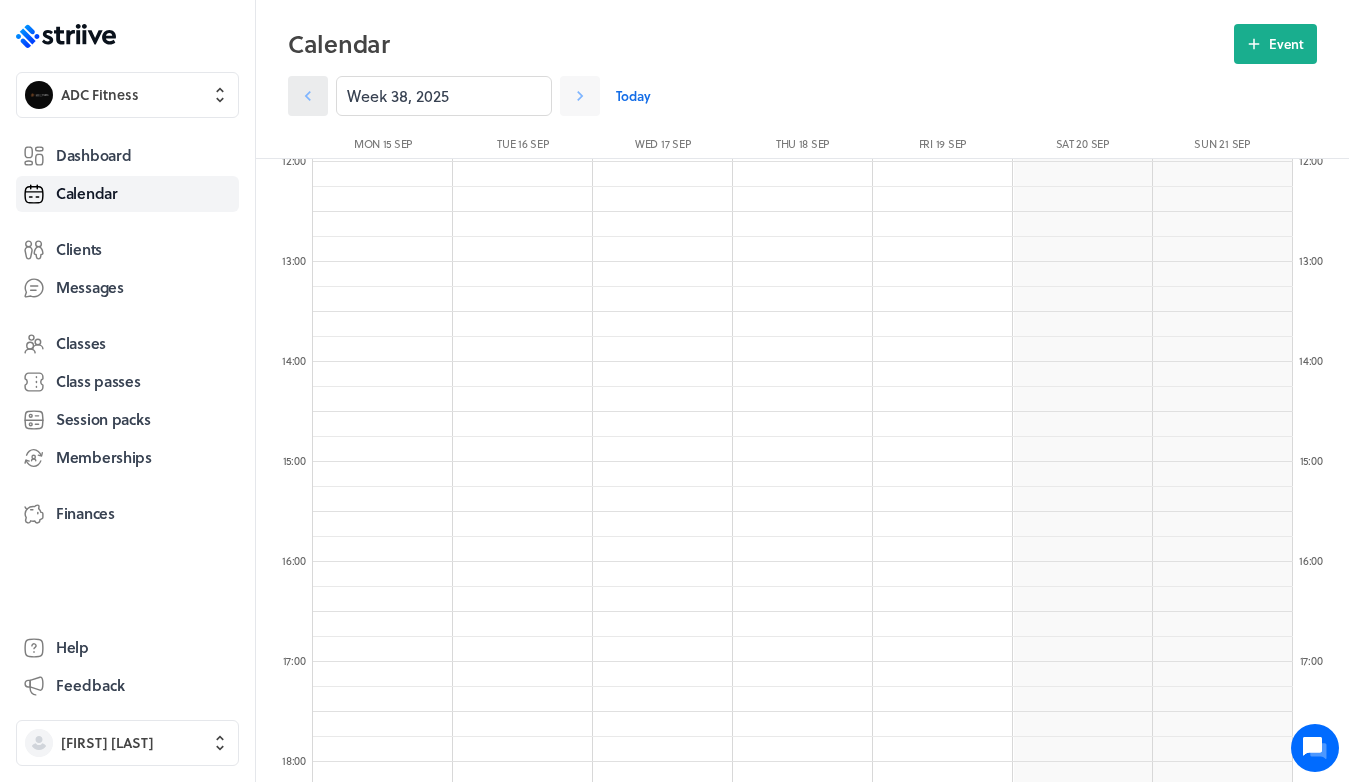 click at bounding box center (308, 96) 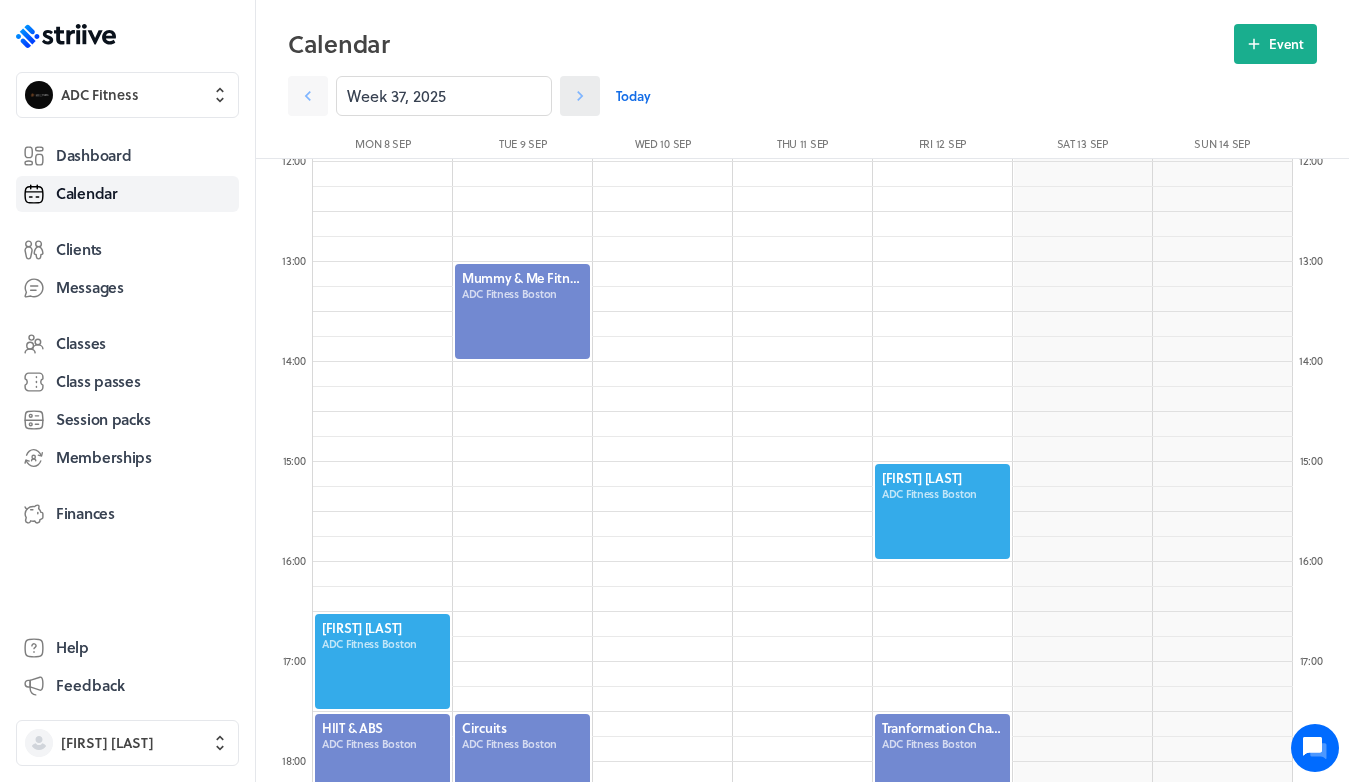 click at bounding box center (580, 96) 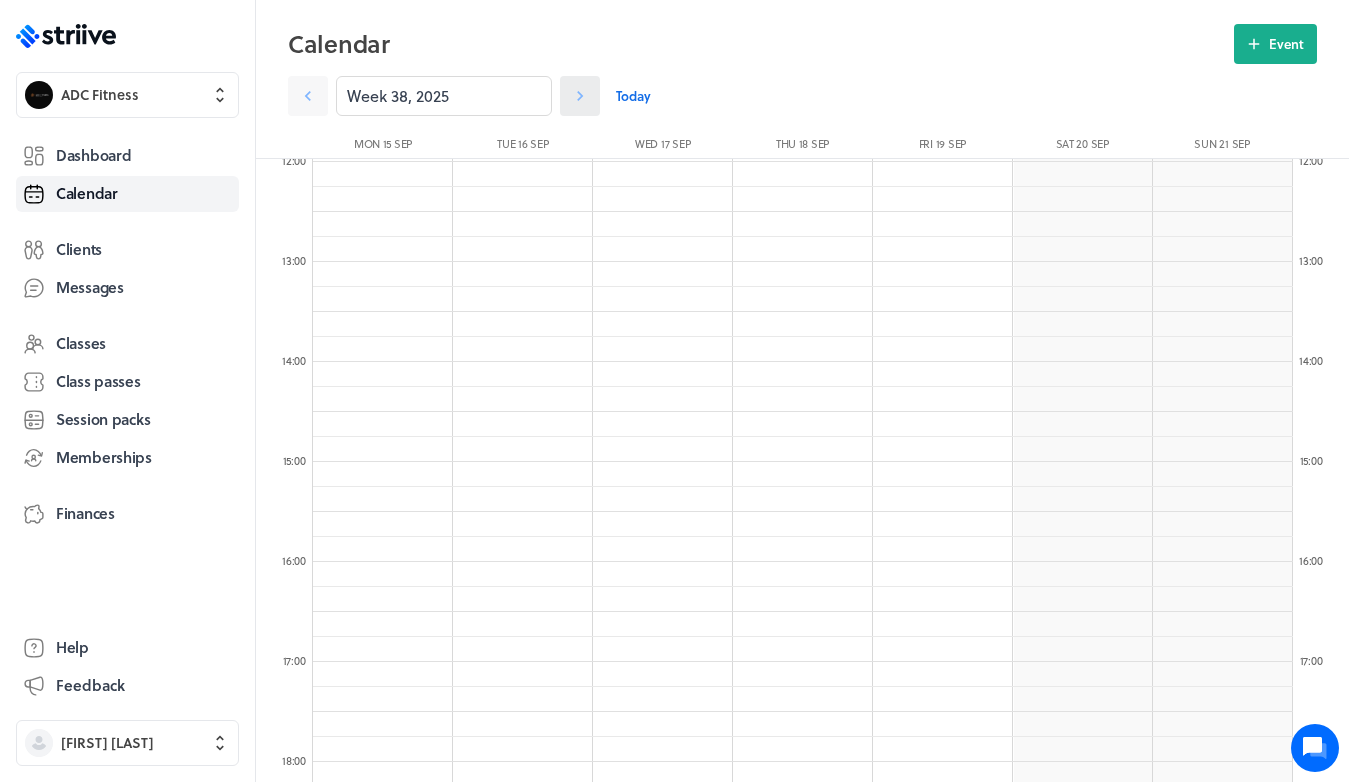 click at bounding box center (308, 96) 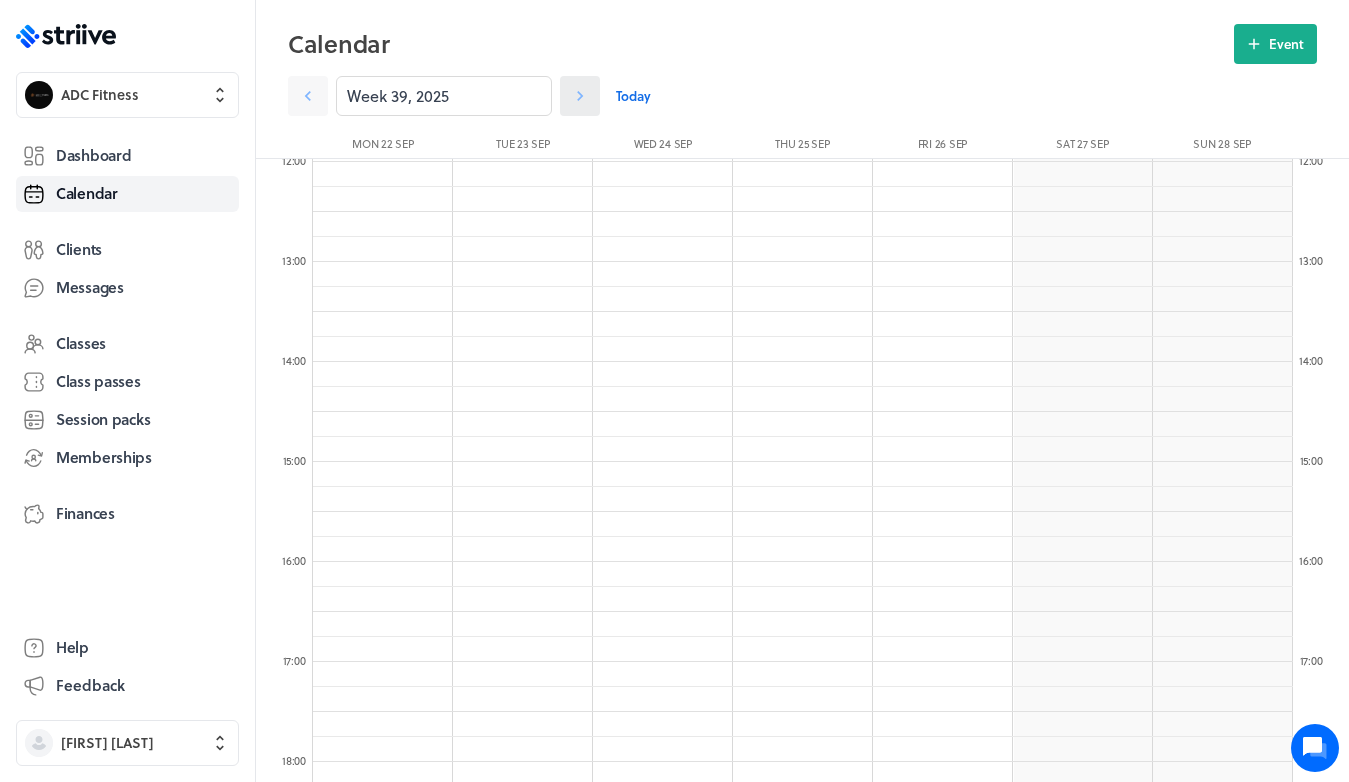 click at bounding box center [580, 96] 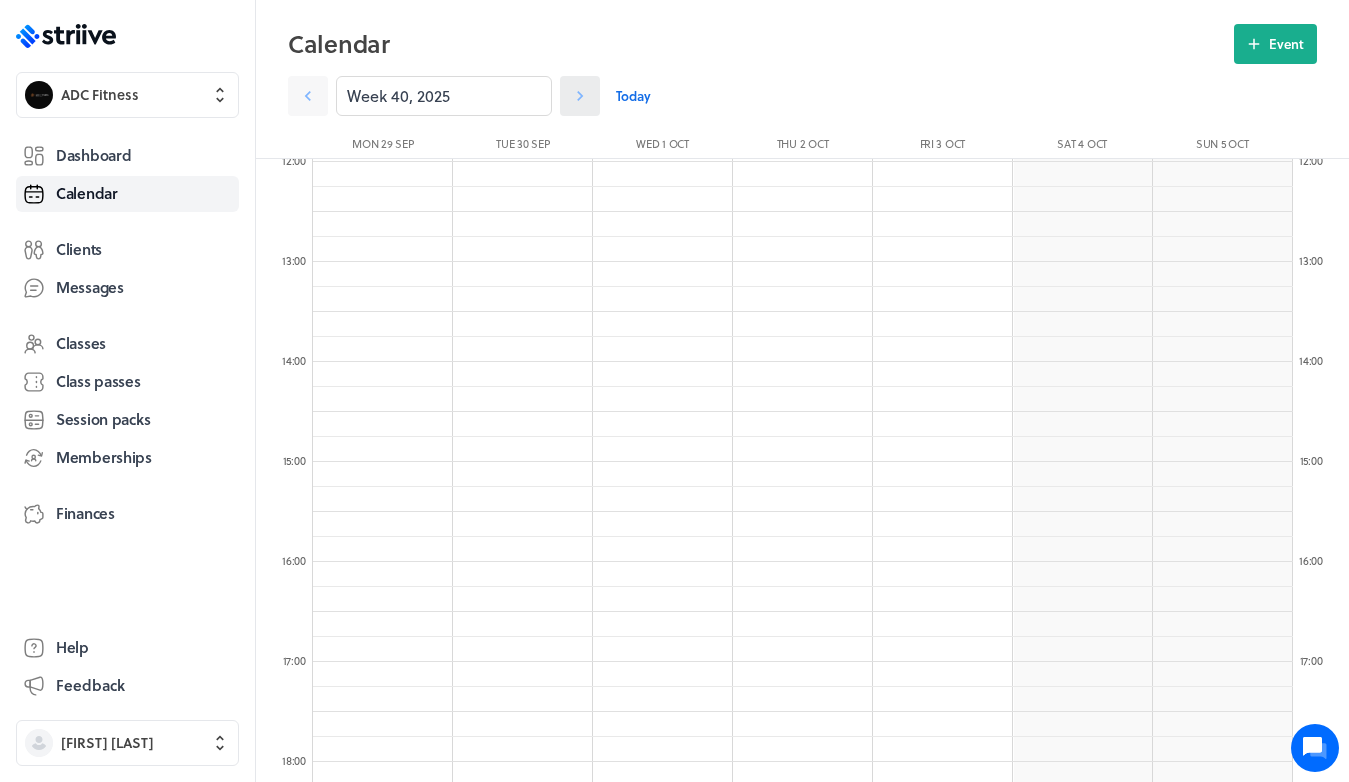 click at bounding box center [308, 96] 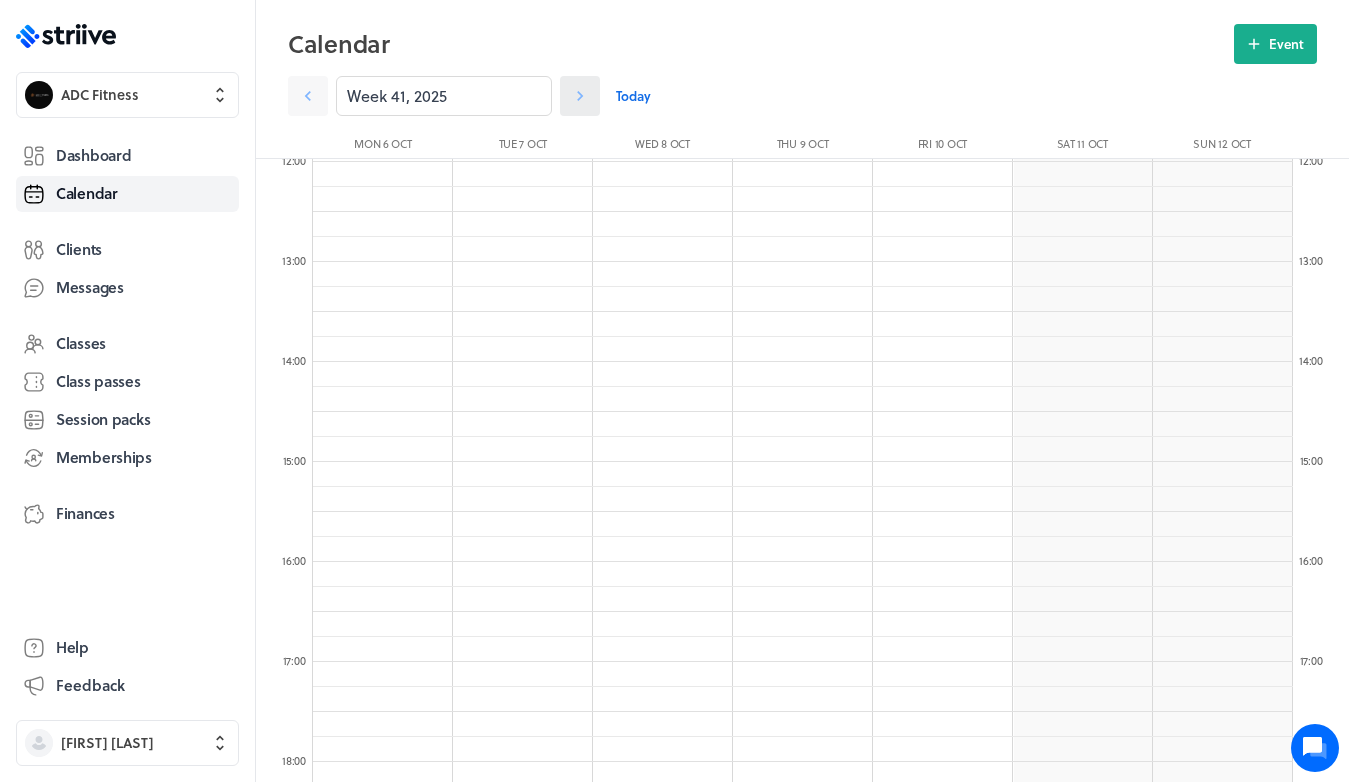 click at bounding box center (308, 96) 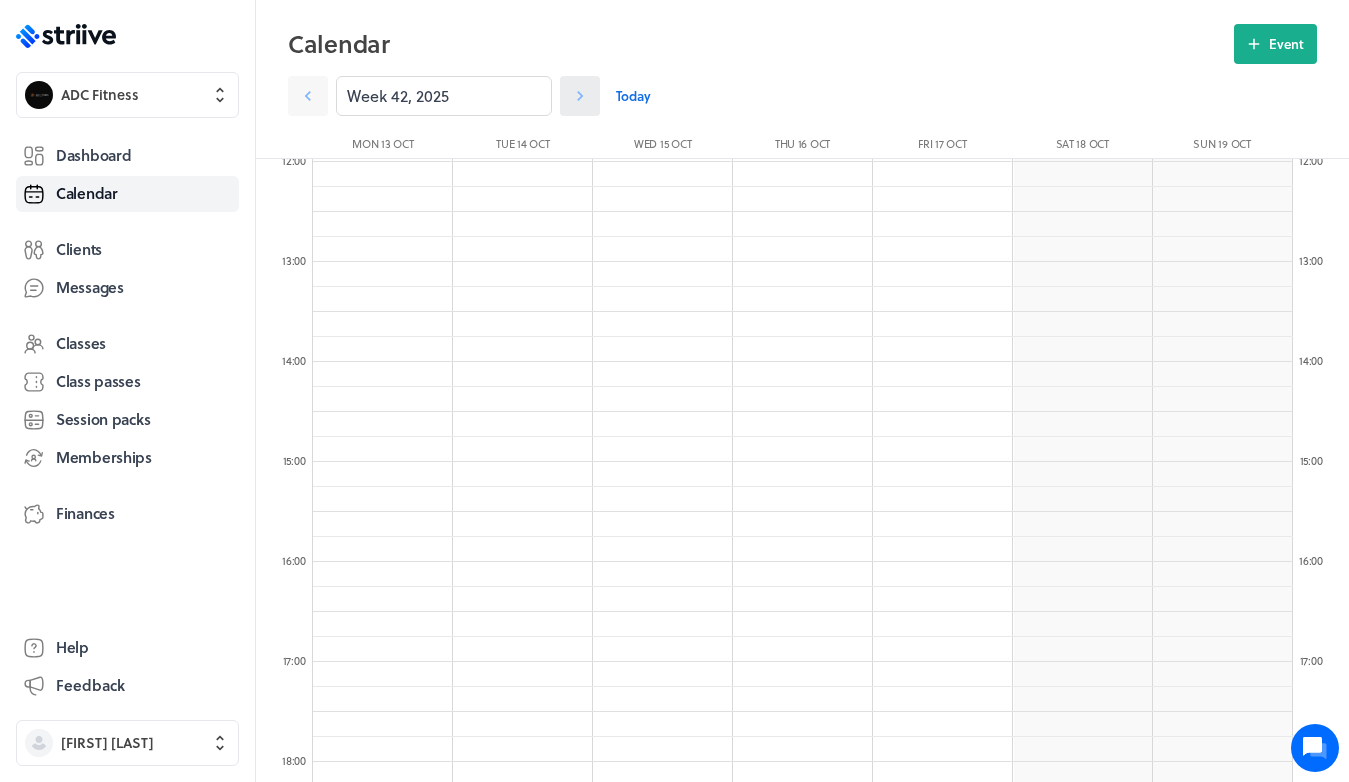 click at bounding box center [308, 96] 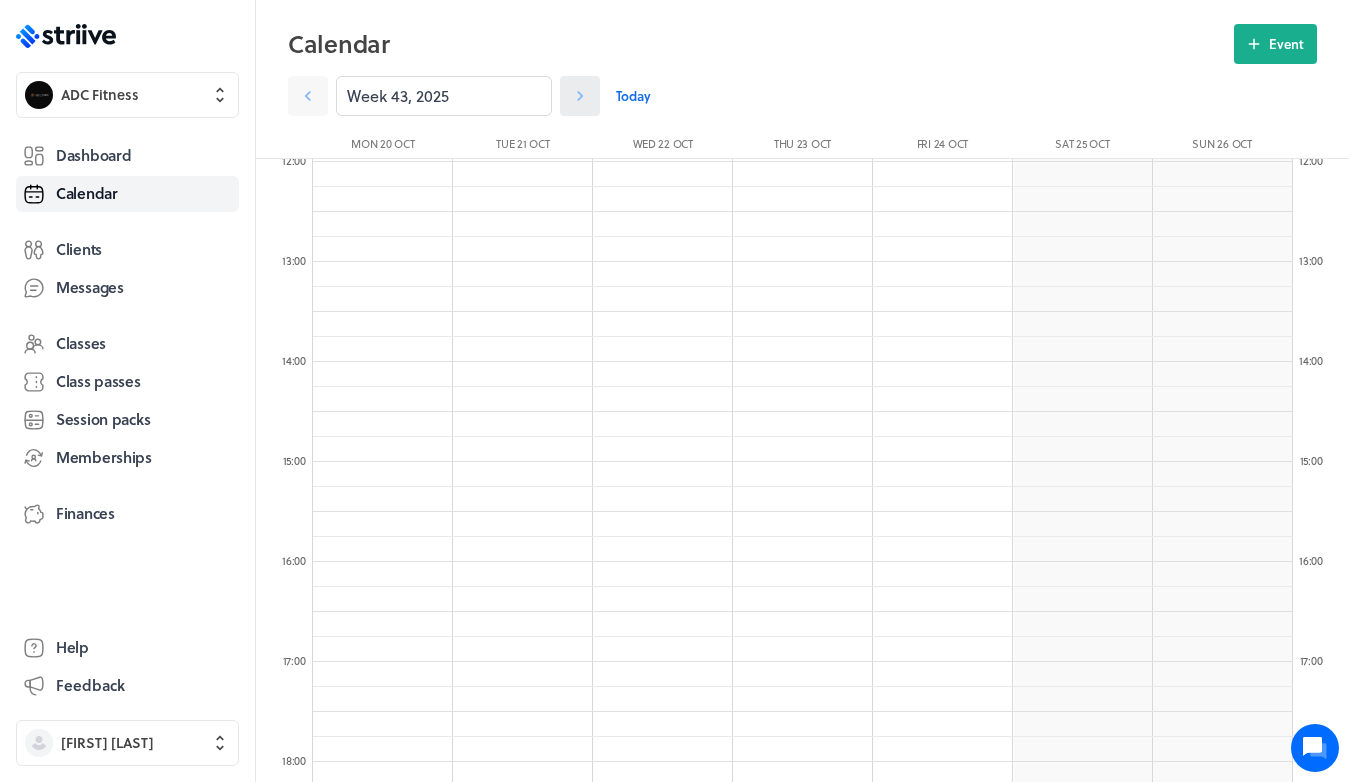 click at bounding box center [308, 96] 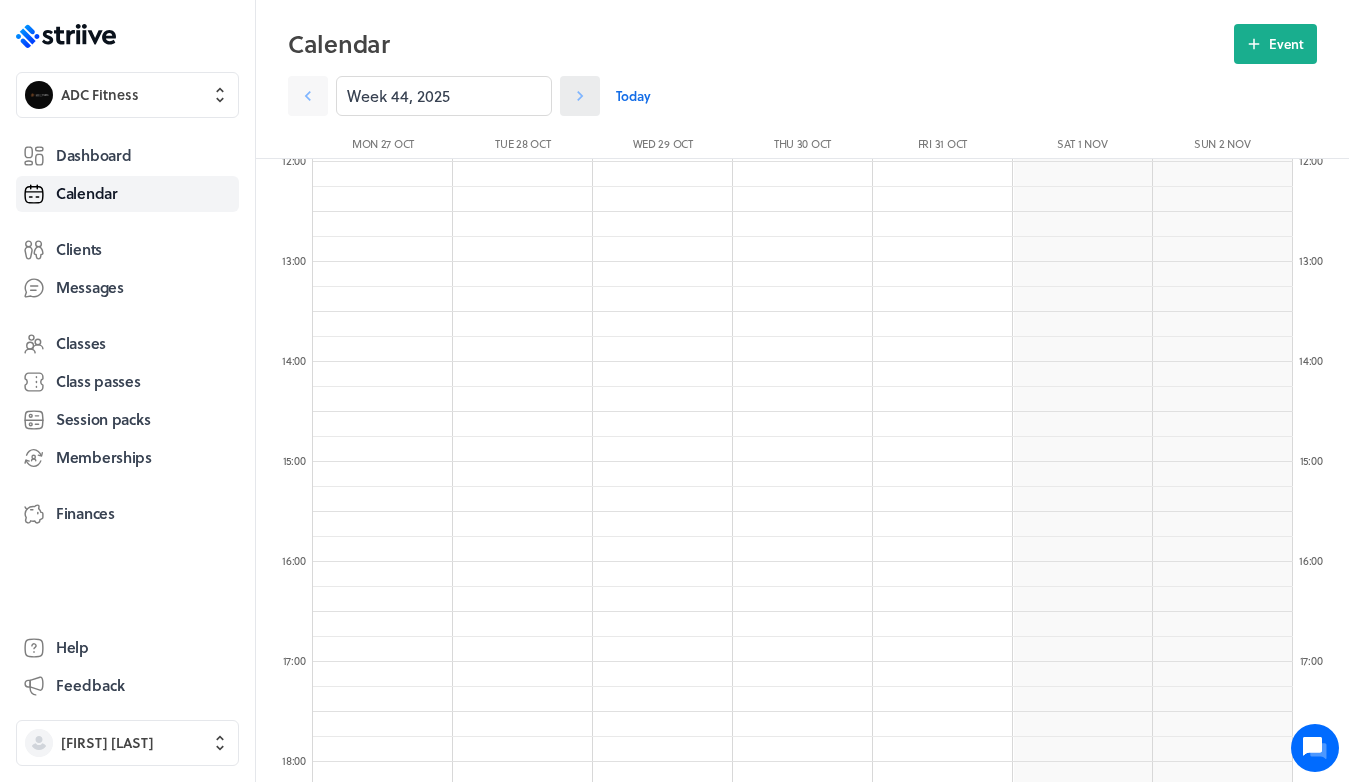 click at bounding box center [308, 96] 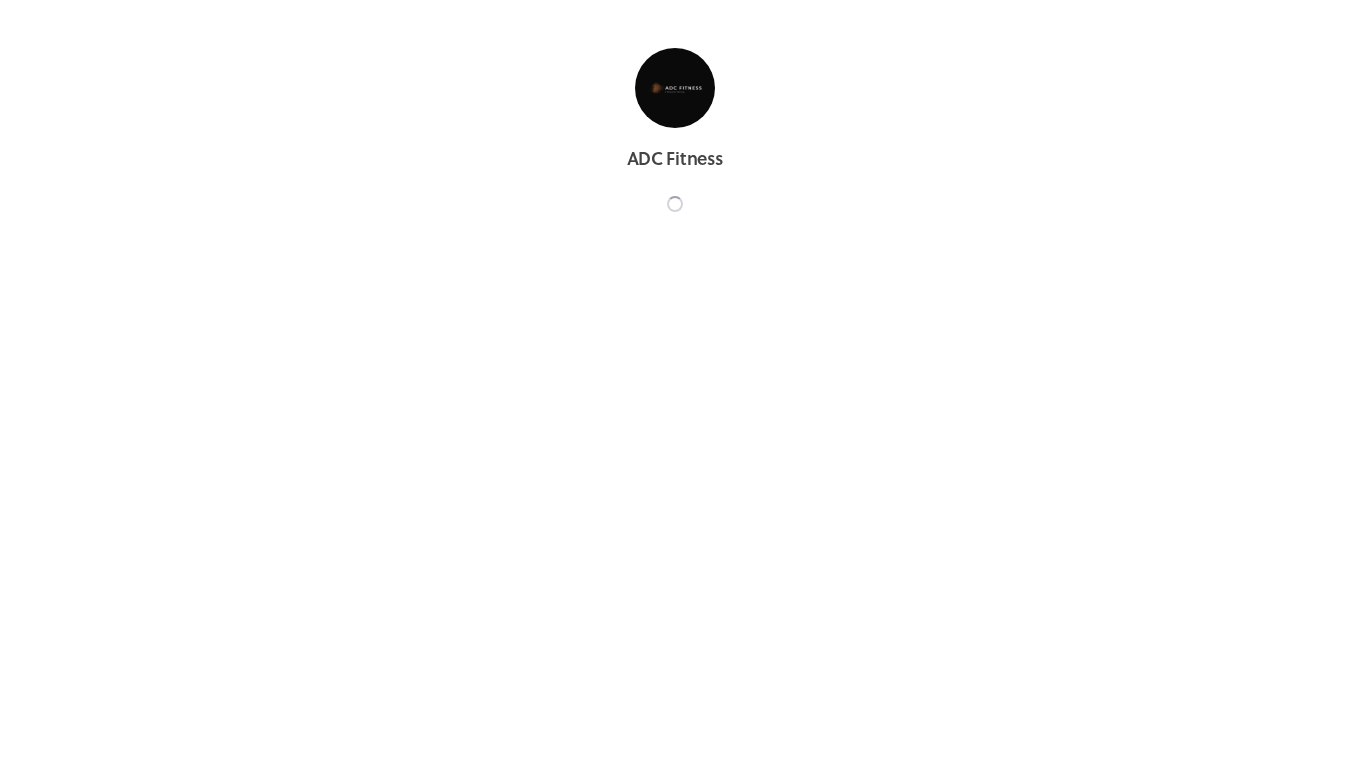 scroll, scrollTop: 0, scrollLeft: 0, axis: both 